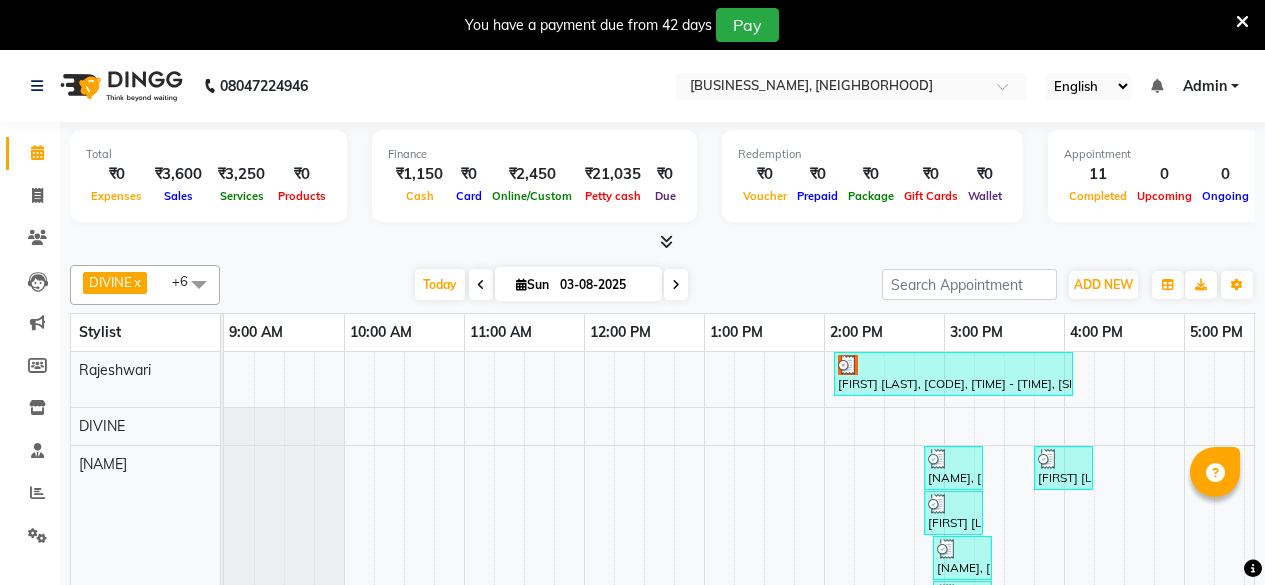 scroll, scrollTop: 0, scrollLeft: 0, axis: both 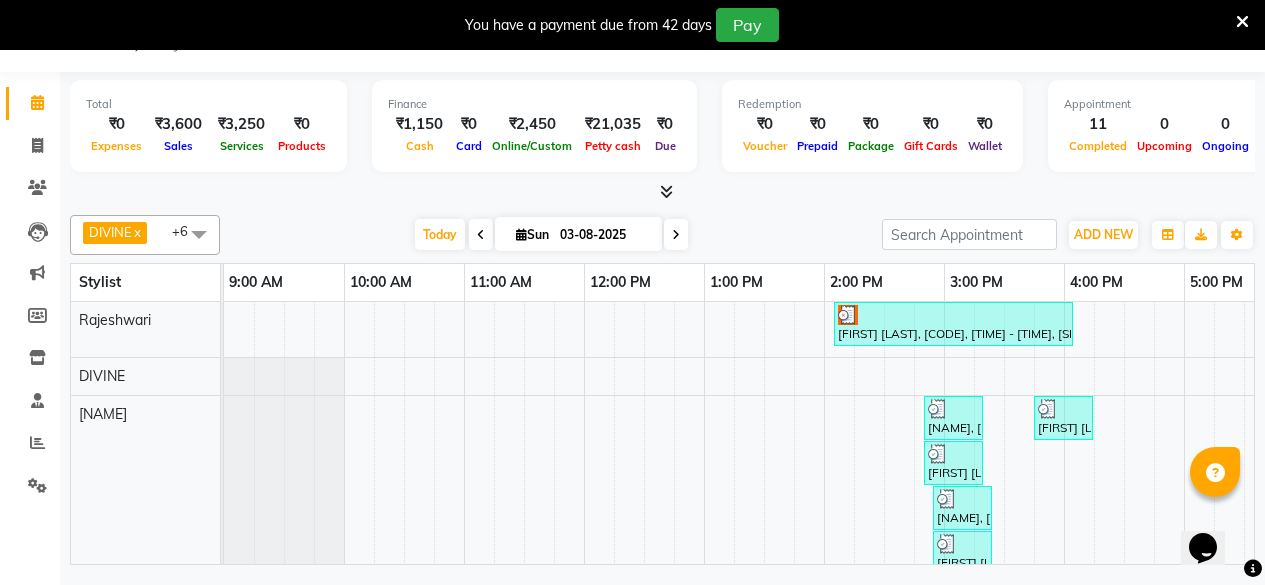 click on "[FIRST] [LAST], [CODE], [TIME] - [TIME], [SERVICE] ([CURRENCY]),[SERVICE] ([CURRENCY]),[SERVICE] ([CURRENCY]),[SERVICE] ([CURRENCY])     [NAME], [CODE], [TIME] - [TIME], [SERVICE] ([CURRENCY])     [NAME], [CODE], [TIME] - [TIME], [SERVICE]     [FIRST] [LAST], [CODE], [TIME] - [TIME], [SERVICE] ([CURRENCY]),[SERVICE] ([CURRENCY])     [NAME], [CODE], [TIME] - [TIME], [SERVICE] ([CURRENCY])     [NAME], [CODE], [TIME] - [TIME], [SERVICE] ([CURRENCY]),[SERVICE] ([CURRENCY])     [NAME], [CODE], [TIME] - [TIME], [SERVICE]     [NAME], [CODE], [TIME] - [TIME], [SERVICE]     [FIRST] [LAST], [CODE], [TIME] - [TIME], [SERVICE]" at bounding box center [1004, 522] 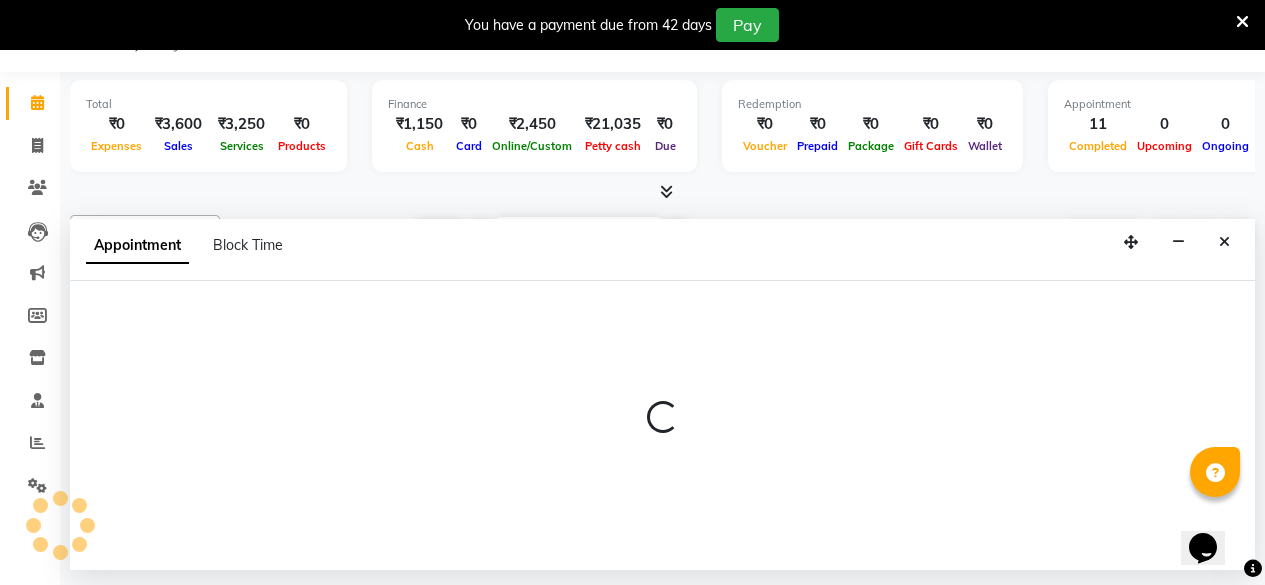 select on "44180" 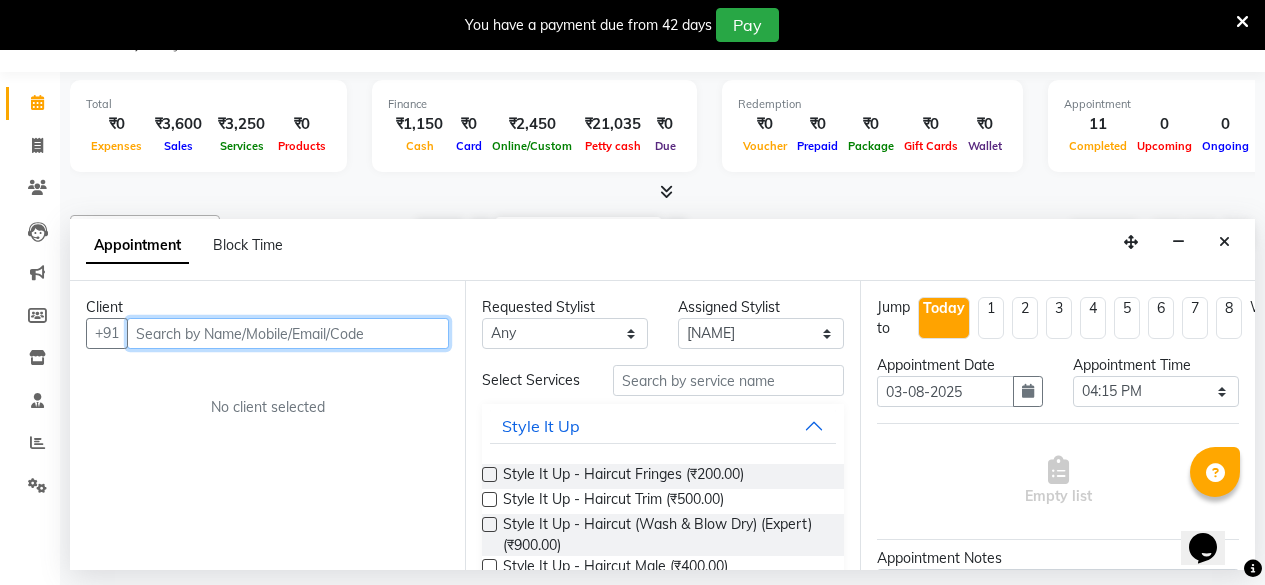 click at bounding box center (288, 333) 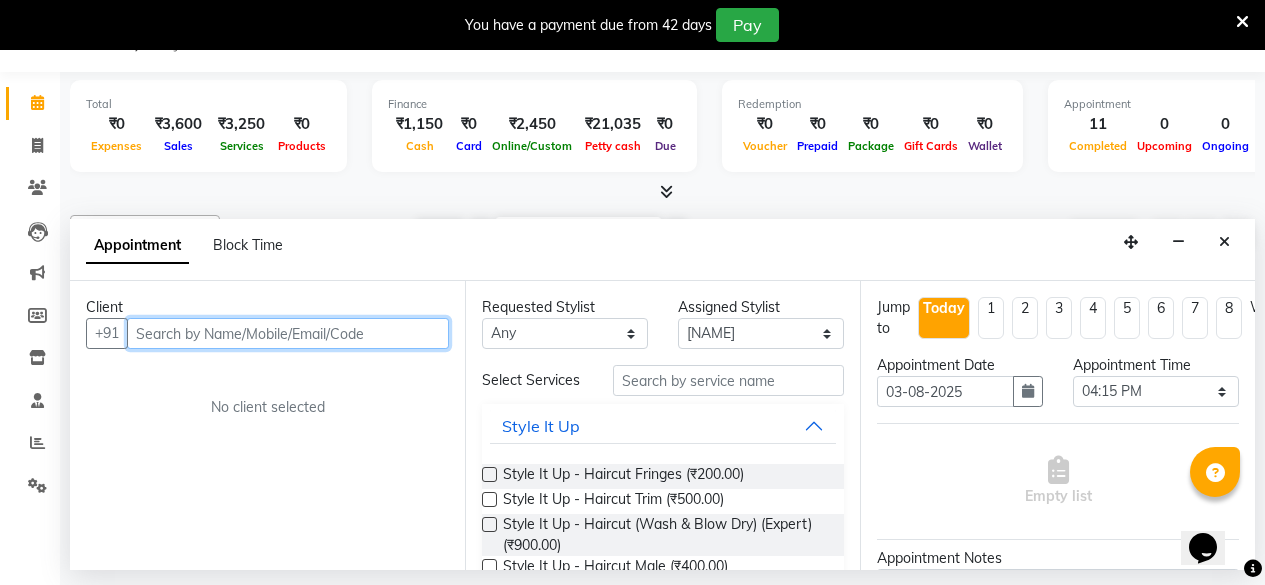 click at bounding box center [288, 333] 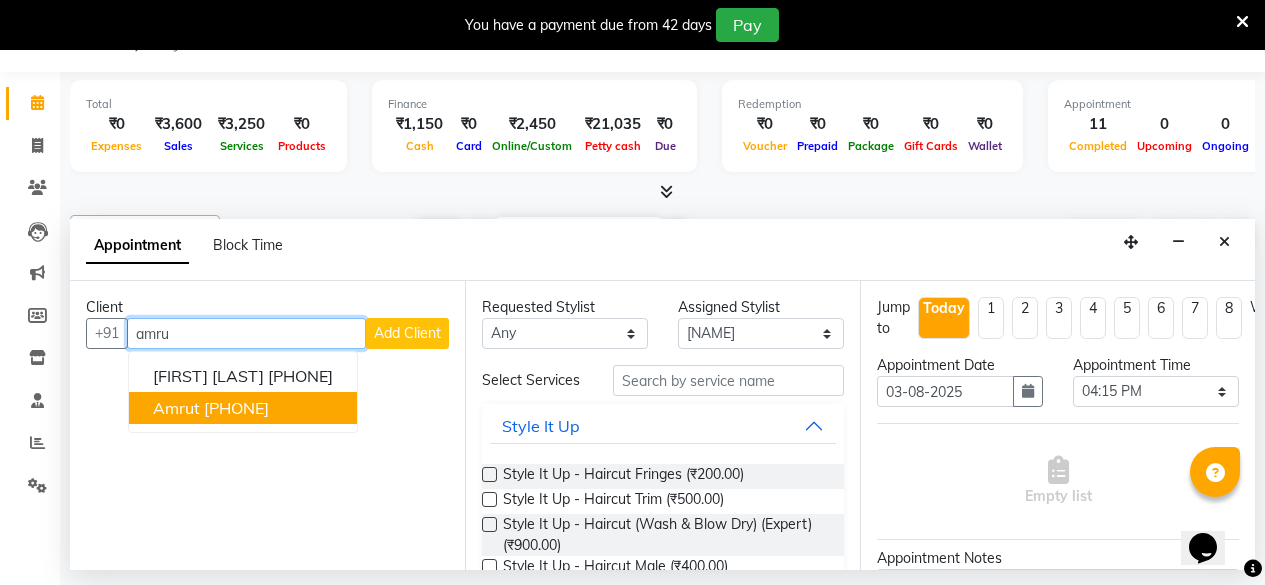 click on "[PHONE]" at bounding box center [236, 408] 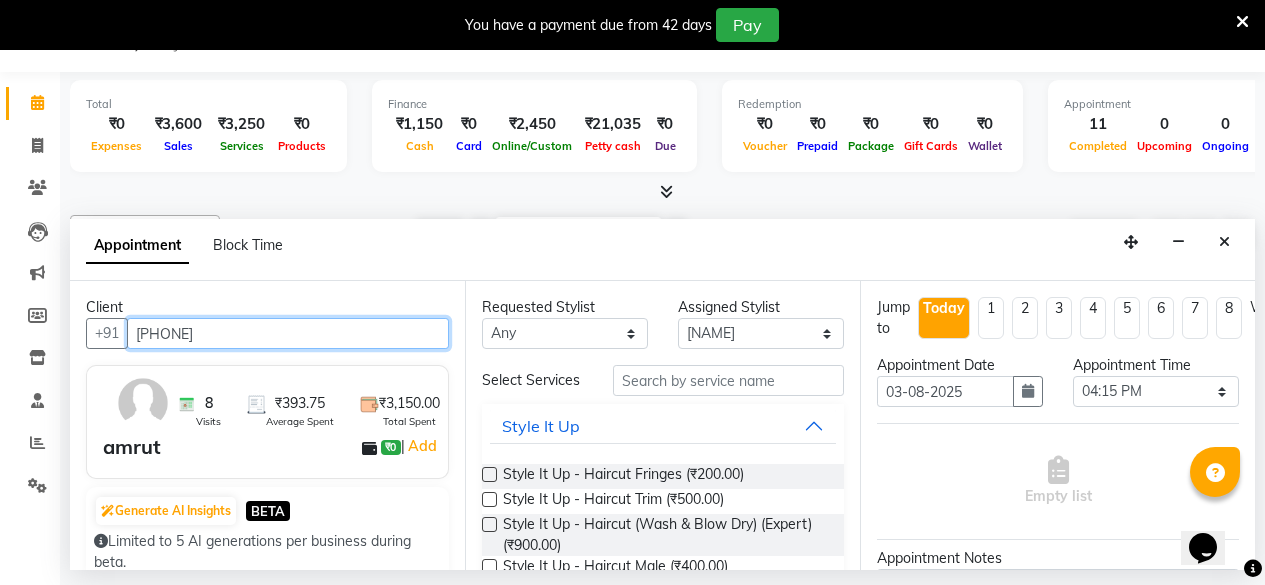 type on "[PHONE]" 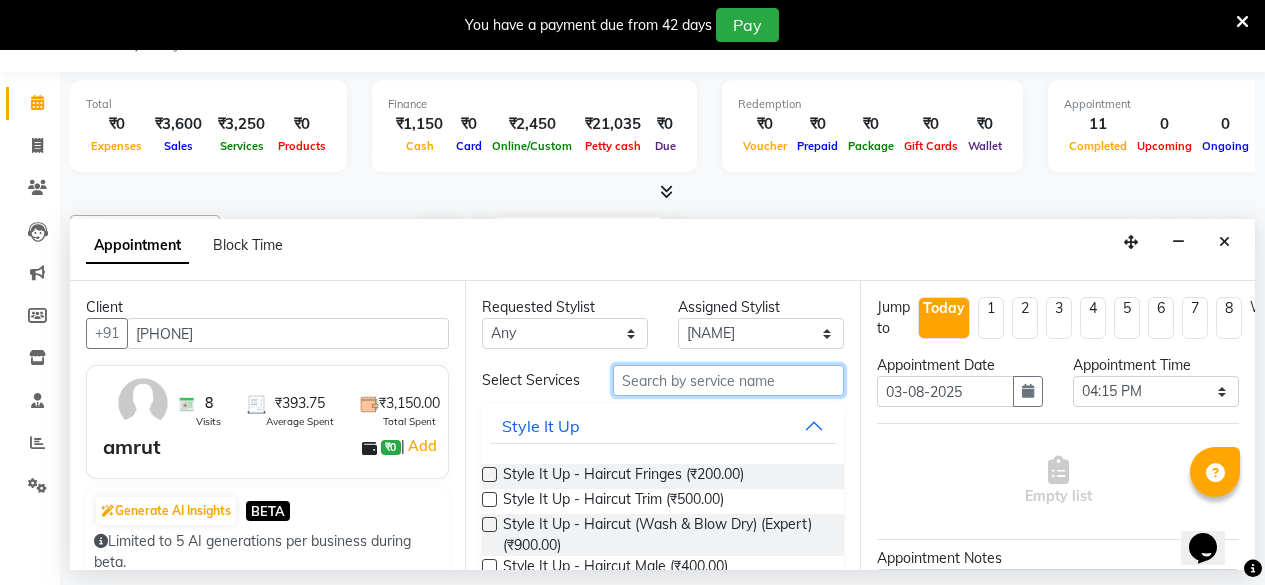 click at bounding box center [728, 380] 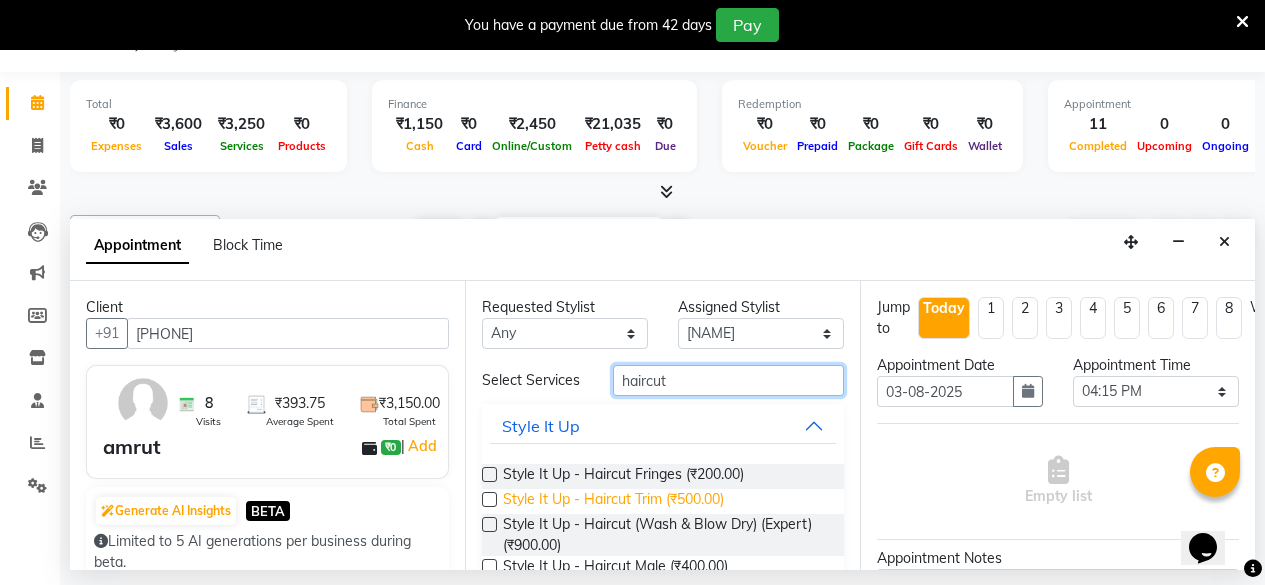 scroll, scrollTop: 255, scrollLeft: 0, axis: vertical 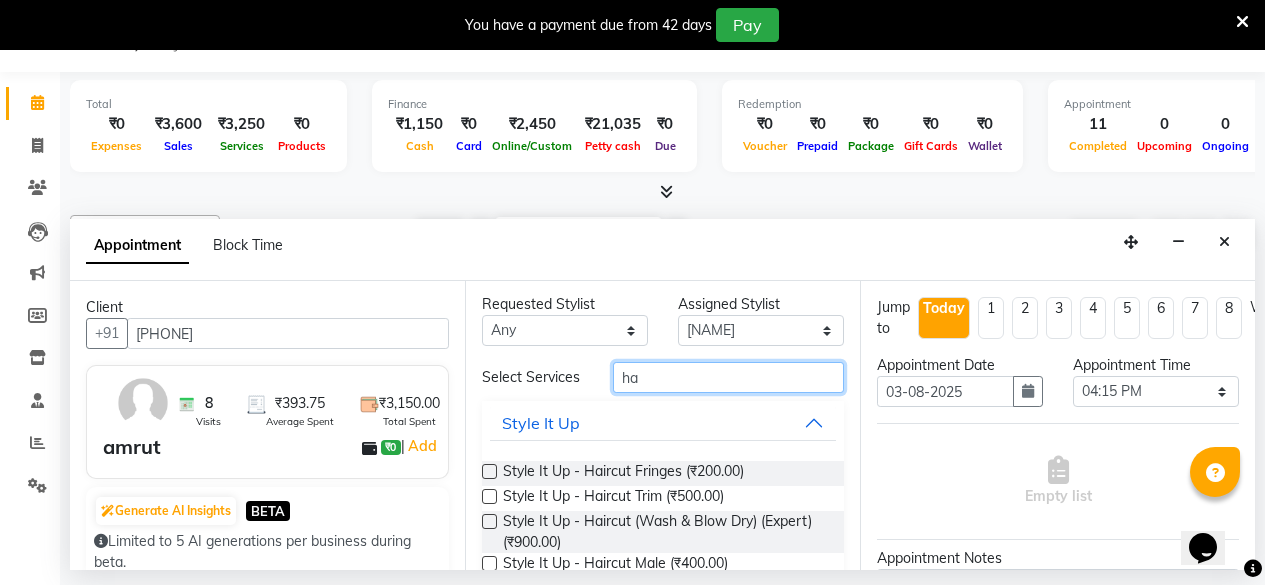 type on "h" 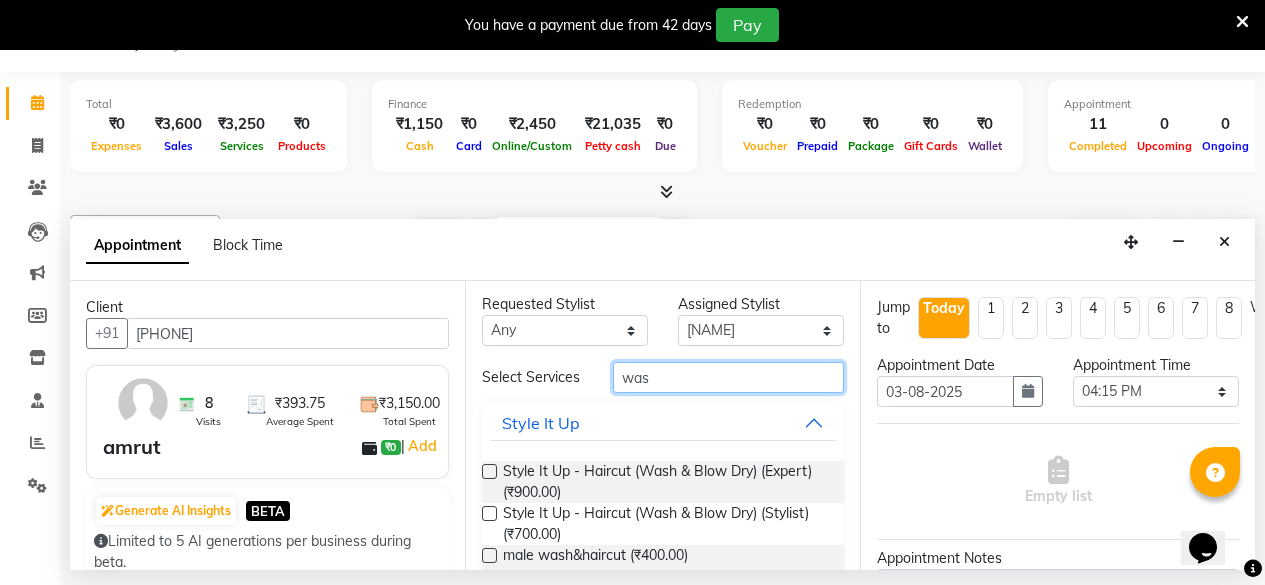 scroll, scrollTop: 103, scrollLeft: 0, axis: vertical 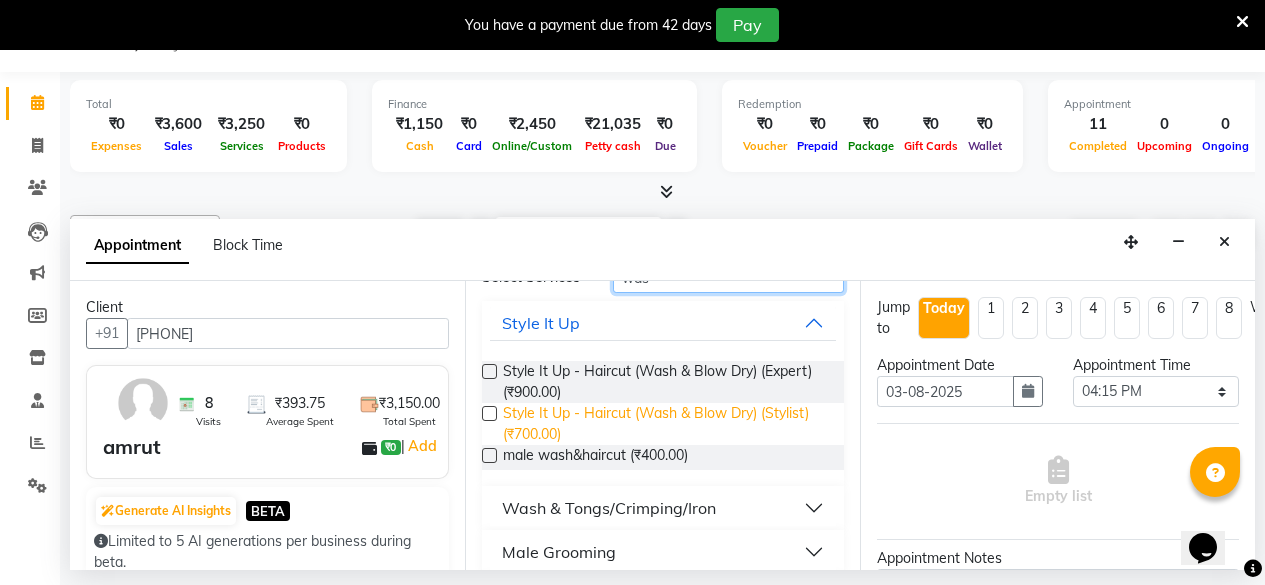 type on "was" 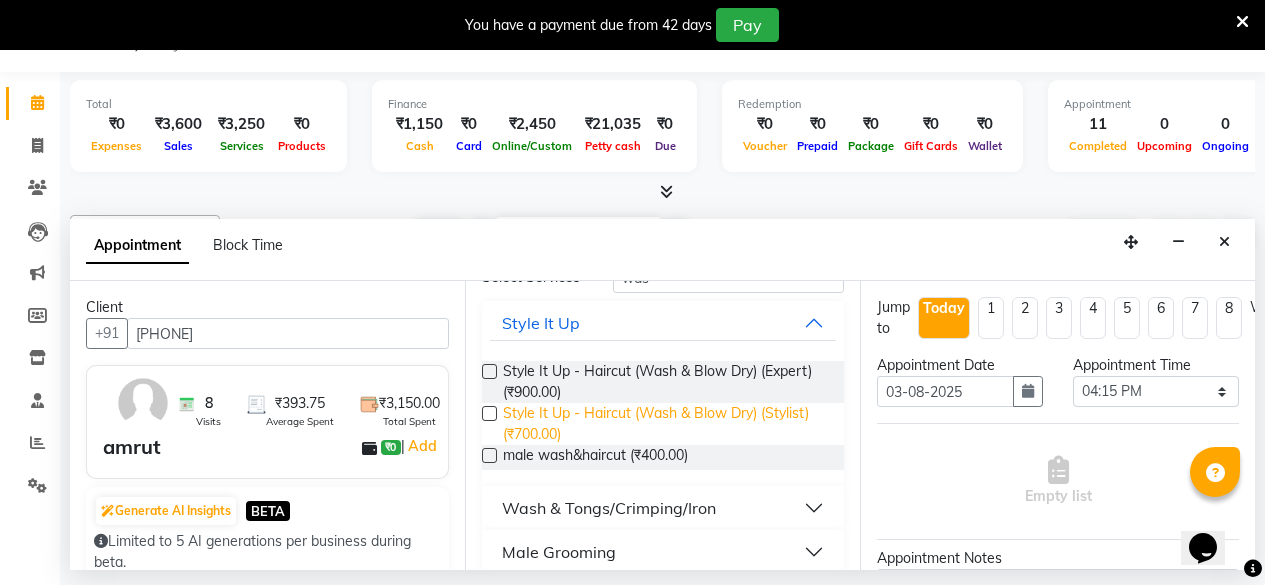 click on "Style It Up - Haircut (Wash & Blow Dry) (Stylist) (₹700.00)" at bounding box center (665, 424) 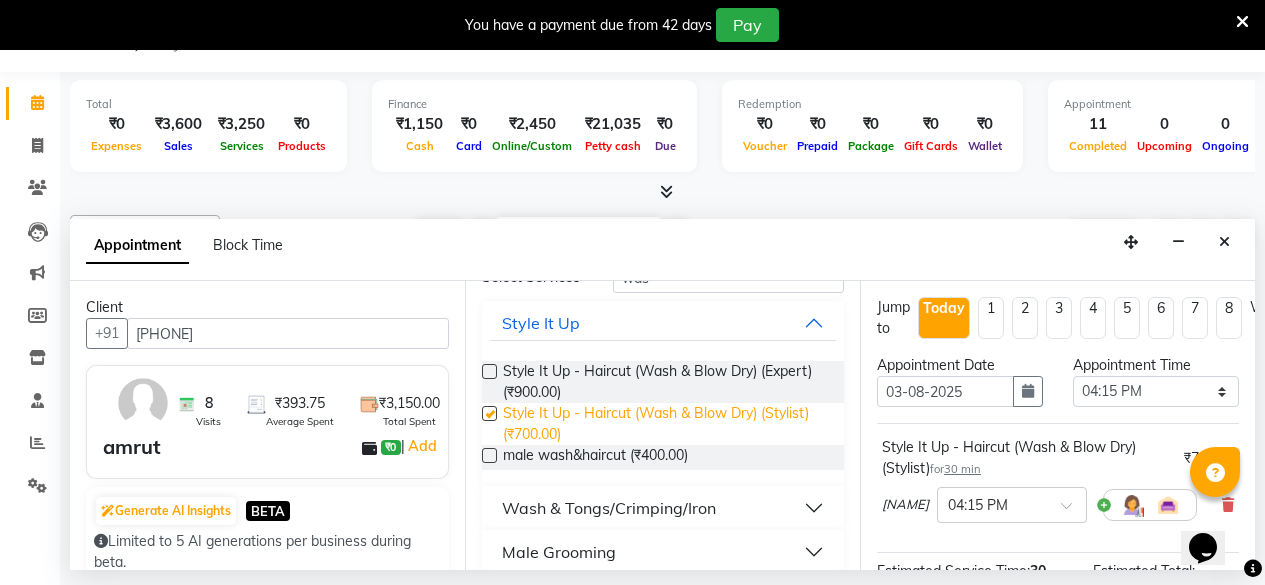 checkbox on "false" 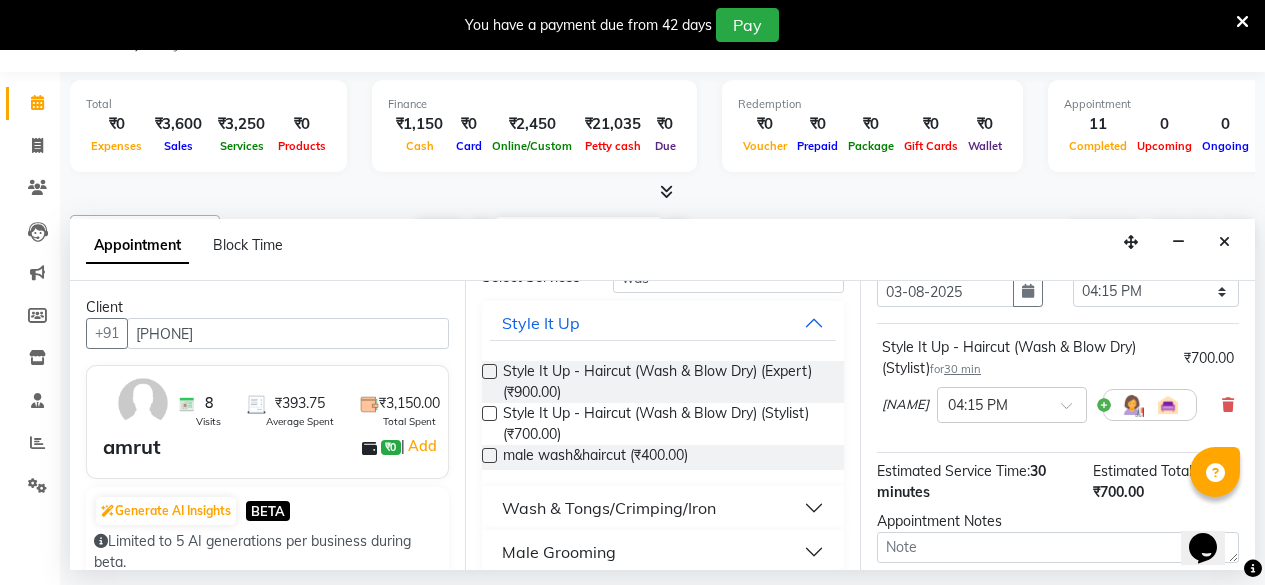 scroll, scrollTop: 294, scrollLeft: 0, axis: vertical 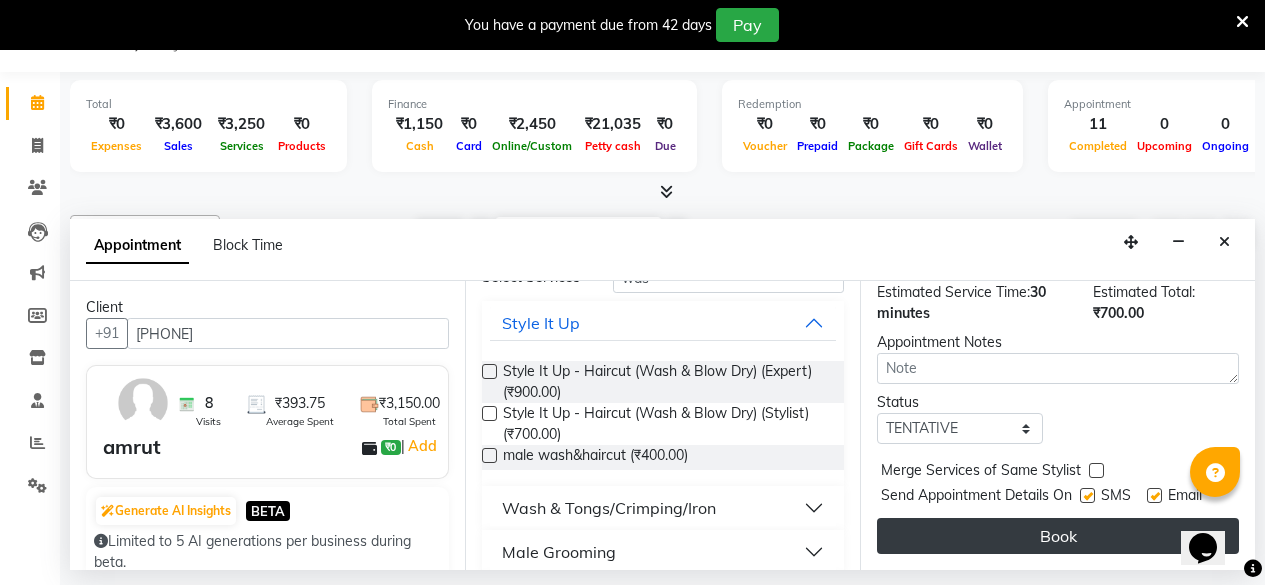 click on "Book" at bounding box center (1058, 536) 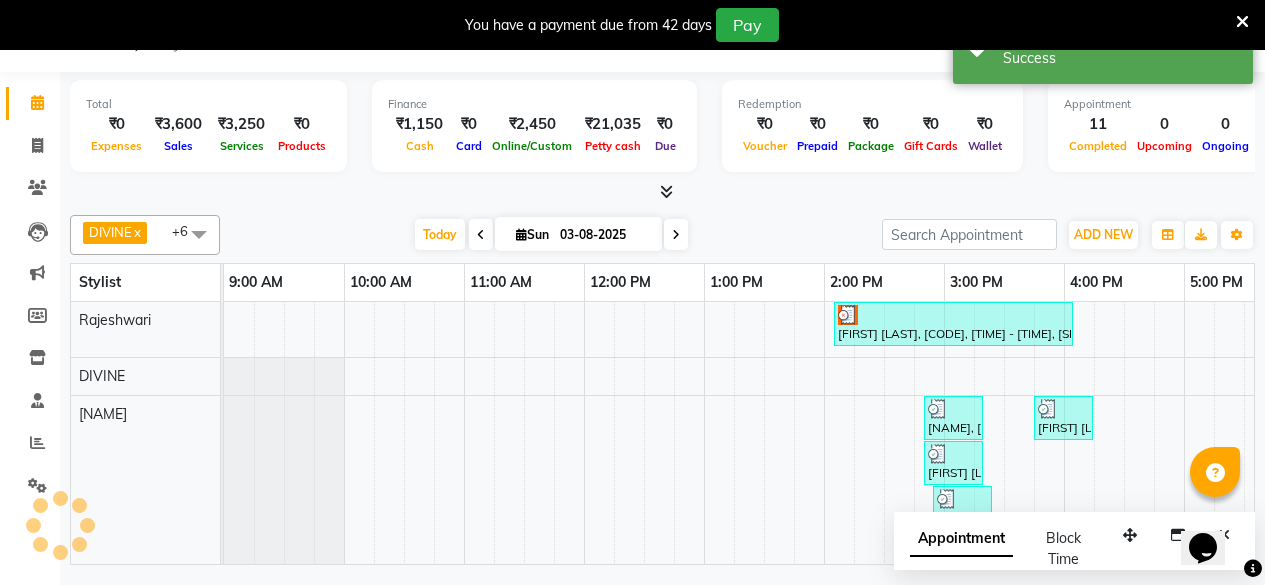 scroll, scrollTop: 0, scrollLeft: 0, axis: both 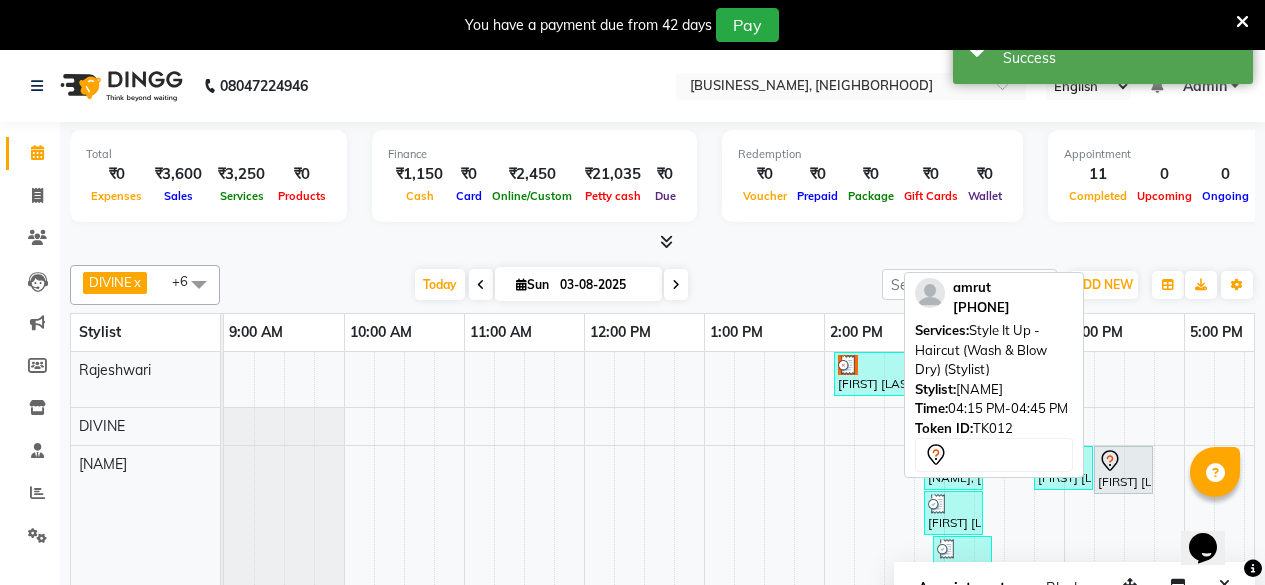 click on "[FIRST] [LAST], [CODE], [TIME] - [TIME], [SERVICE] ([SERVICE])" at bounding box center [1123, 470] 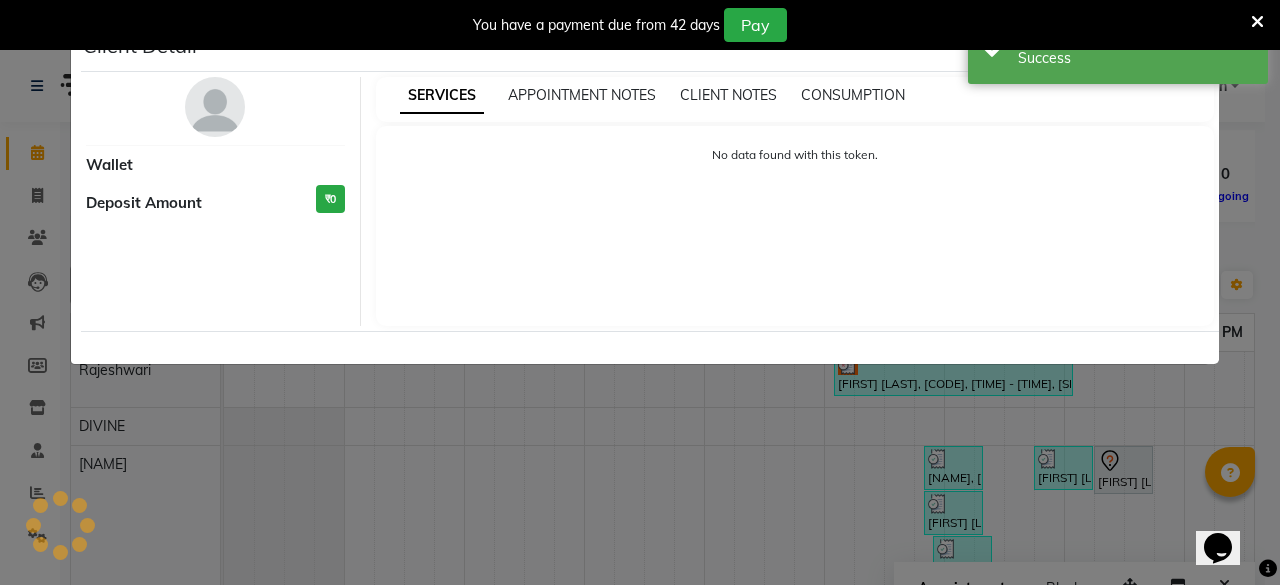 select on "7" 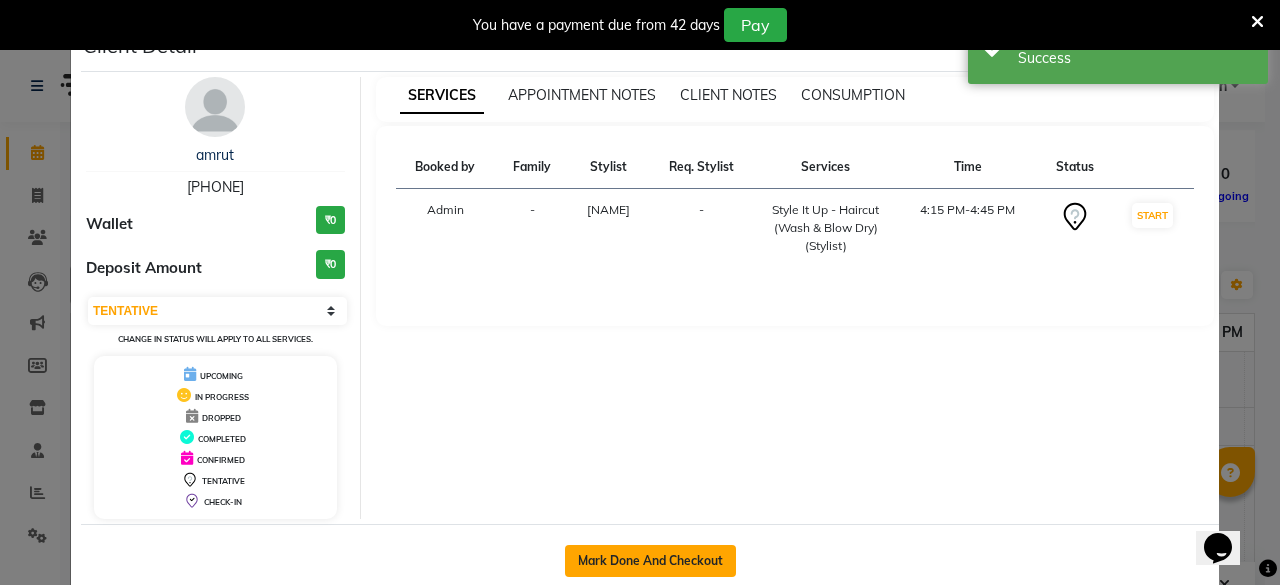 click on "Mark Done And Checkout" 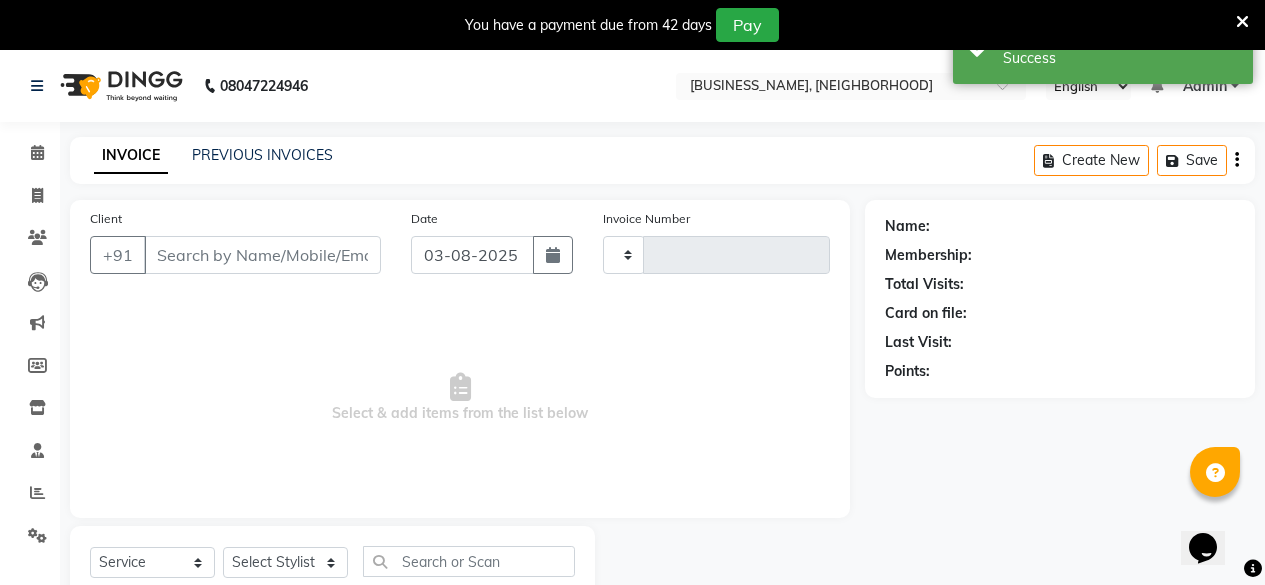 type on "0467" 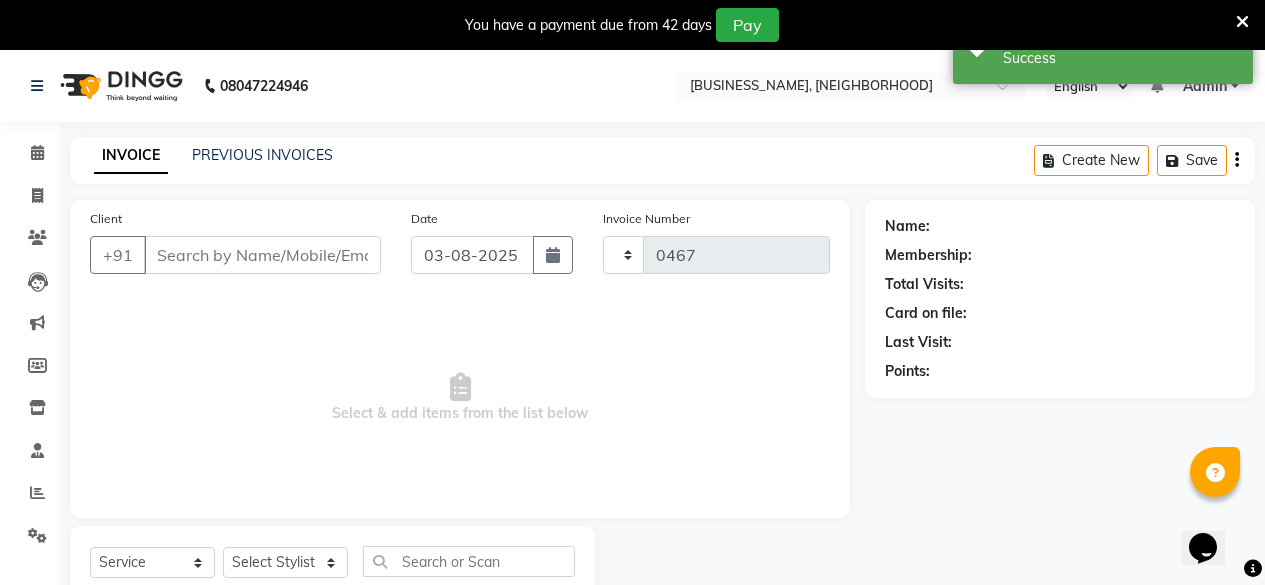 select on "5314" 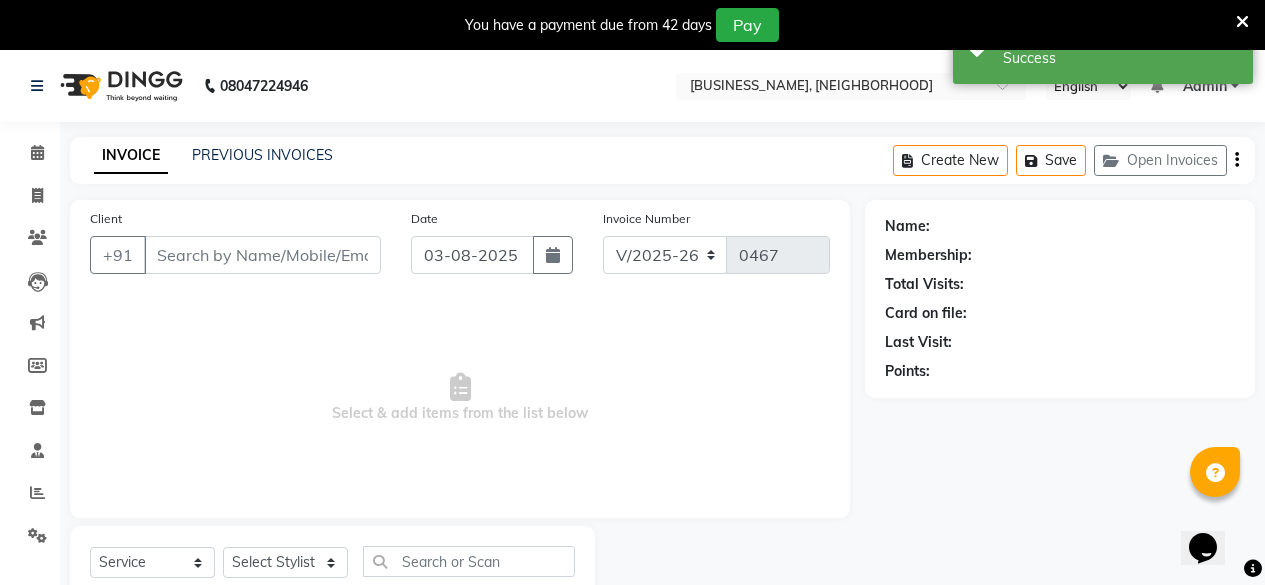 type on "[PHONE]" 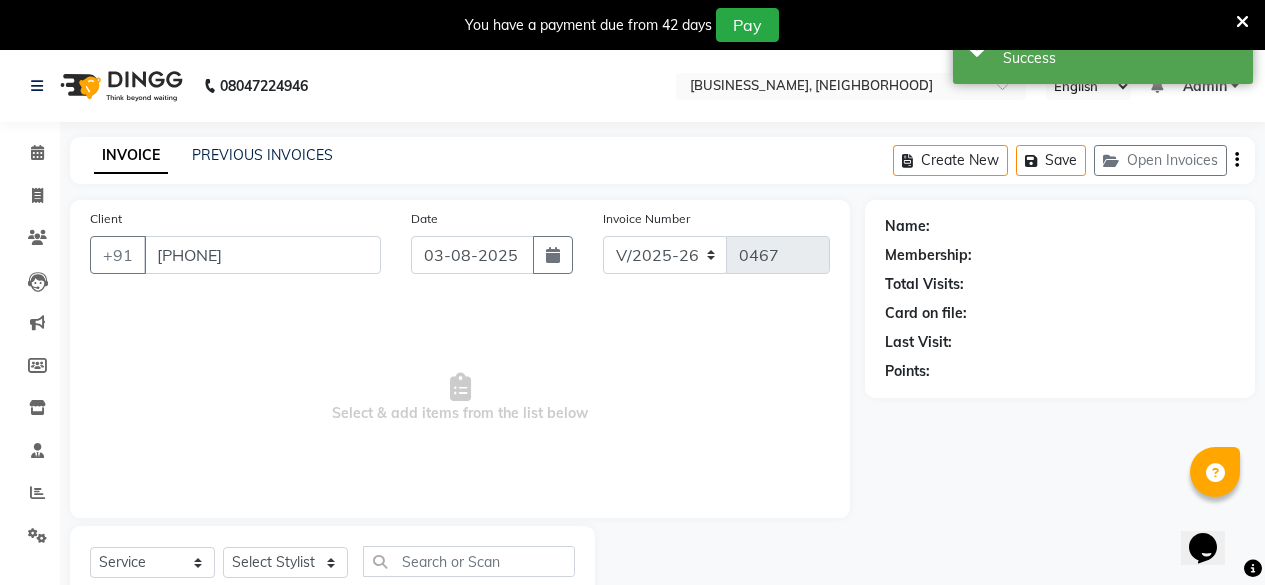 select on "44180" 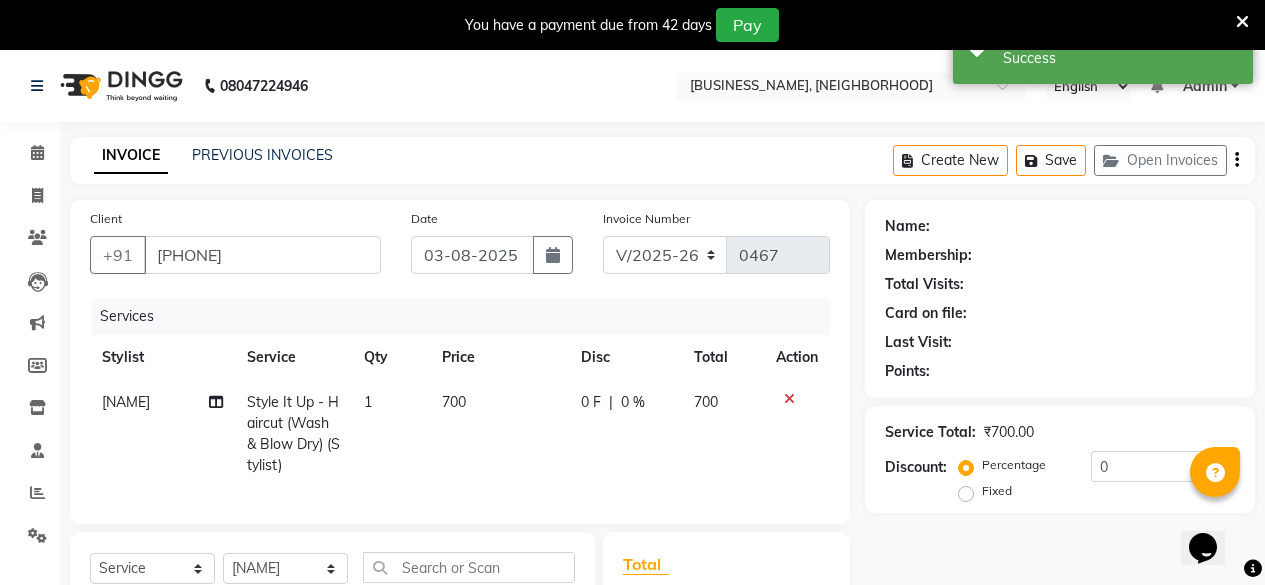 select on "1: Object" 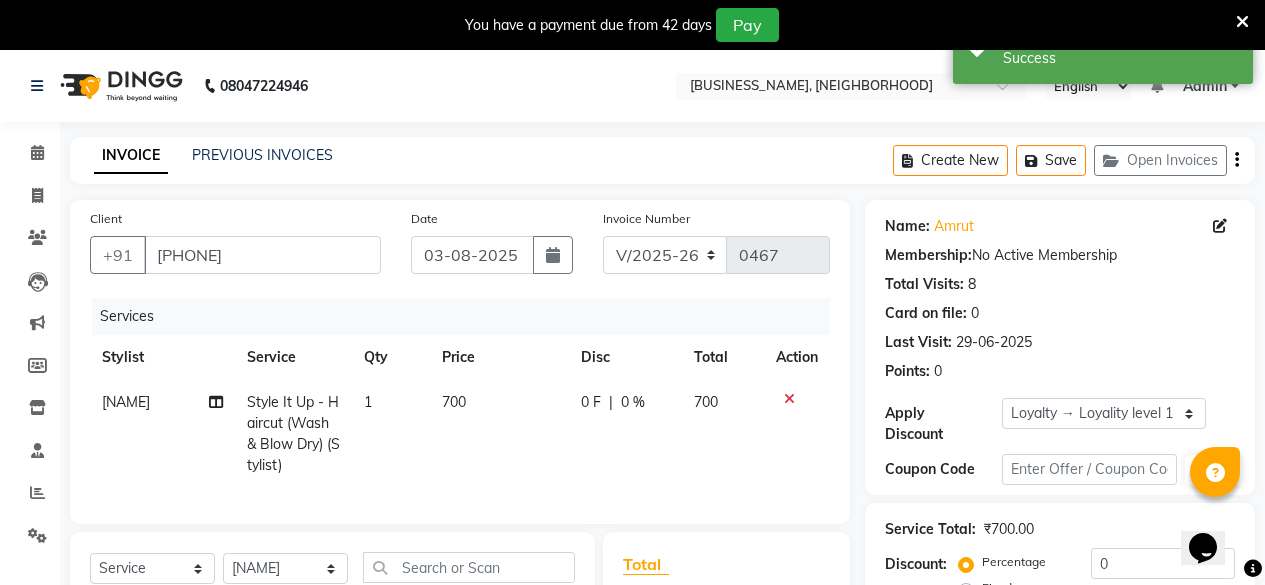 scroll, scrollTop: 287, scrollLeft: 0, axis: vertical 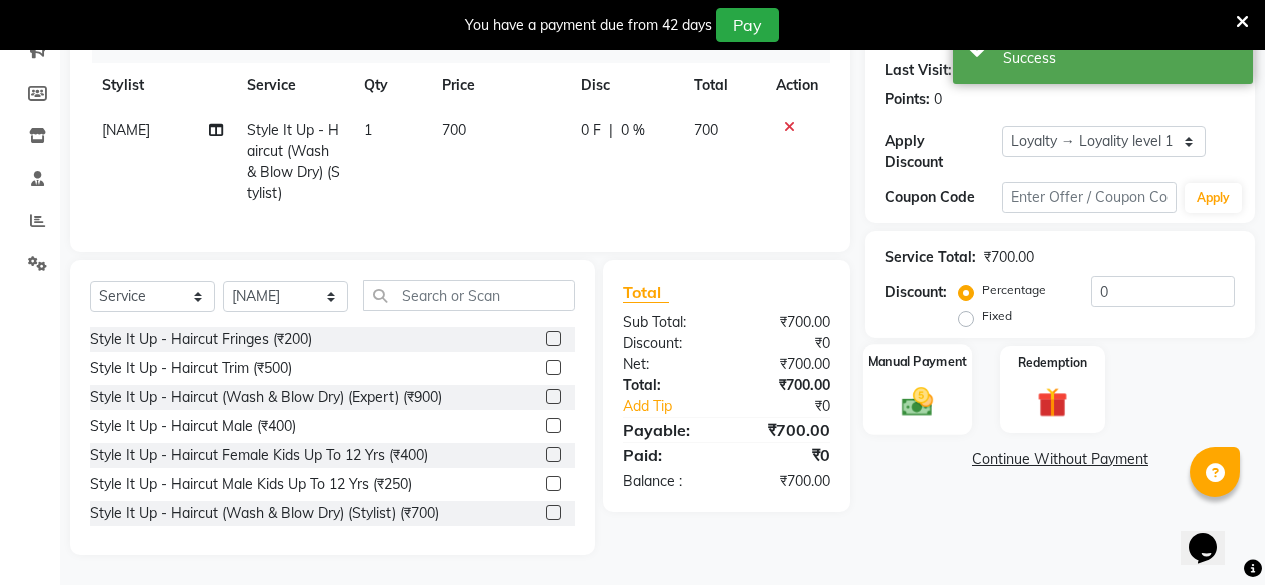 click on "Manual Payment" 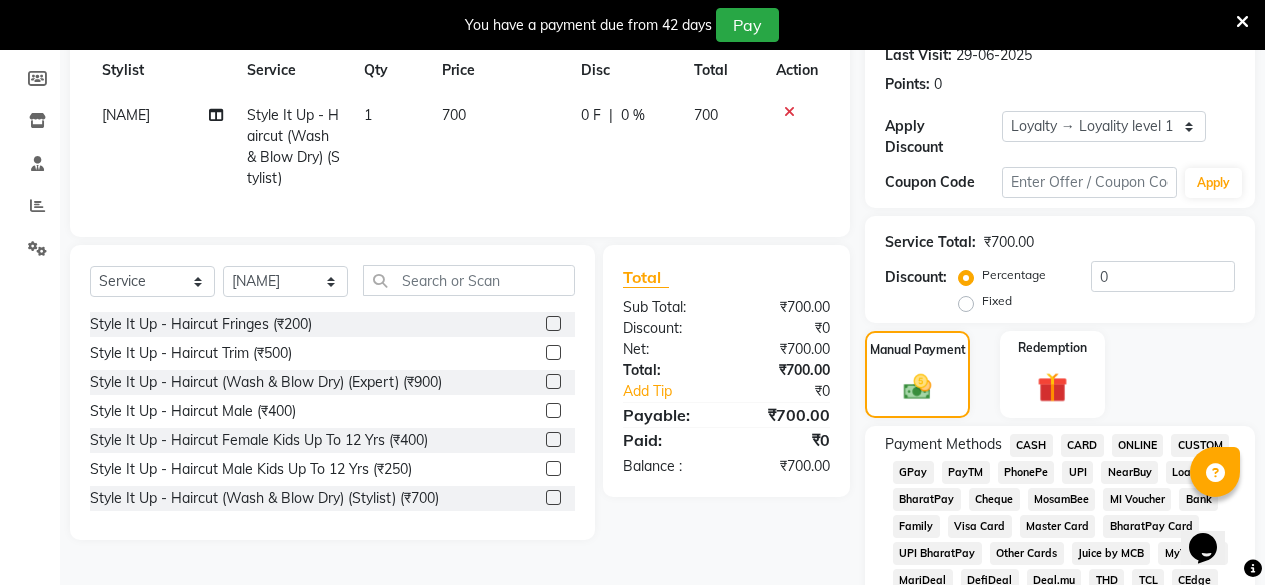 scroll, scrollTop: 0, scrollLeft: 0, axis: both 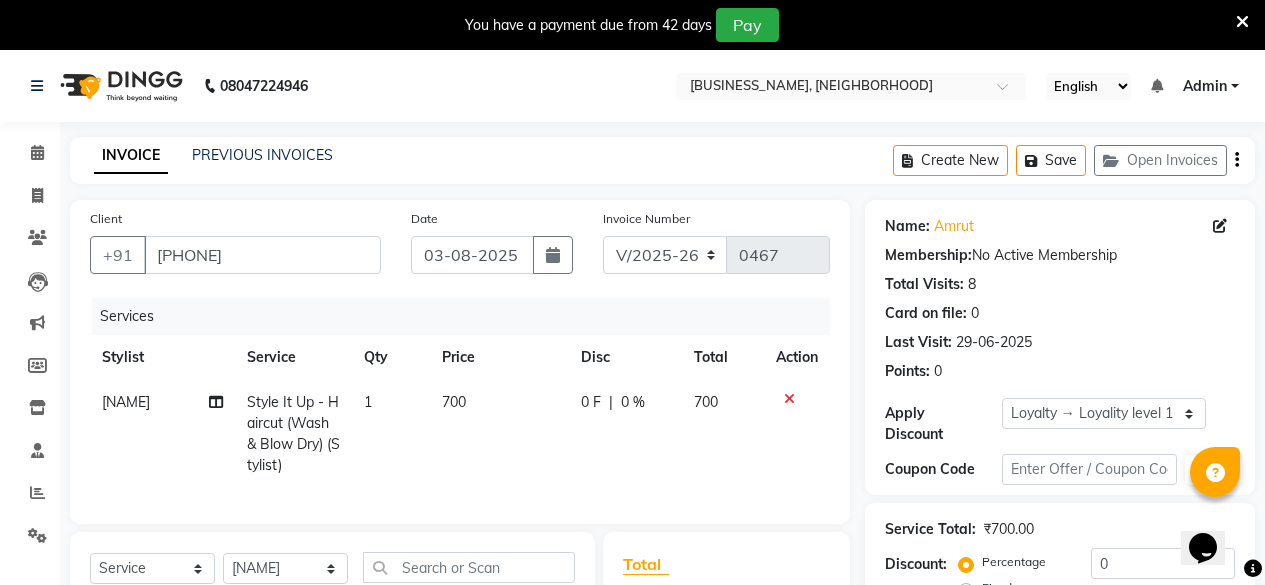 click on "700" 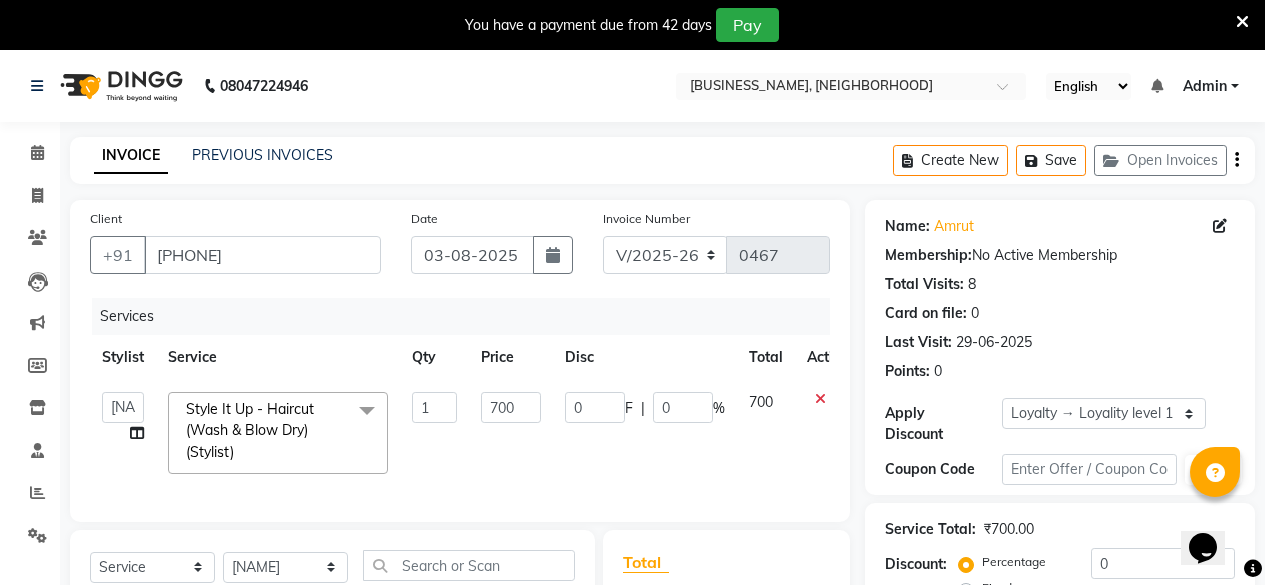 click 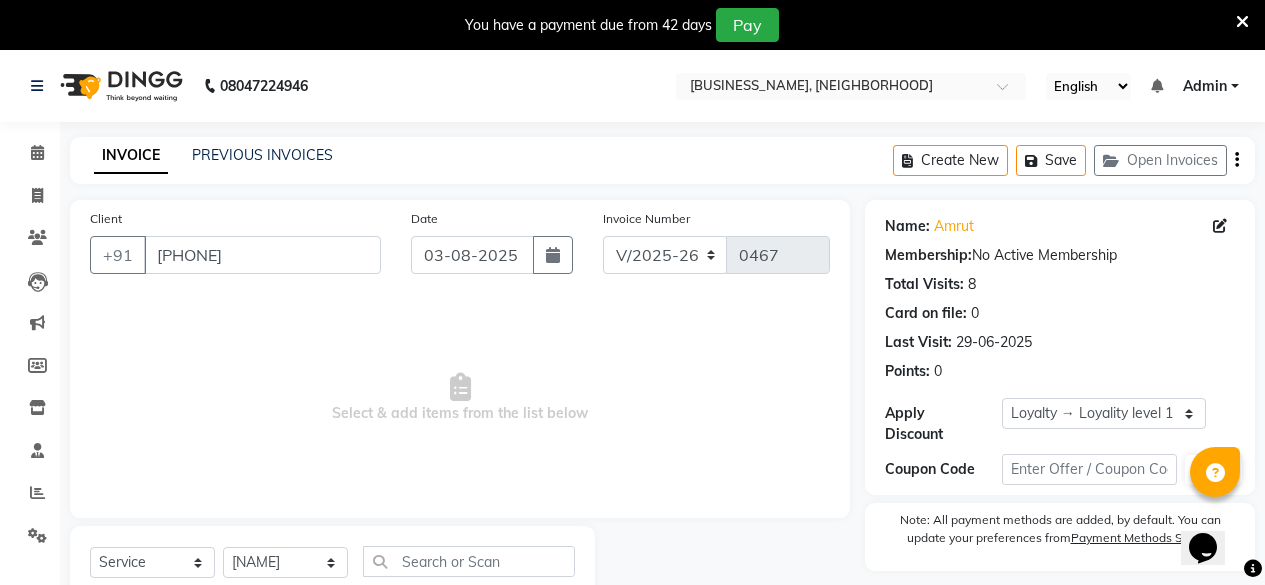 scroll, scrollTop: 200, scrollLeft: 0, axis: vertical 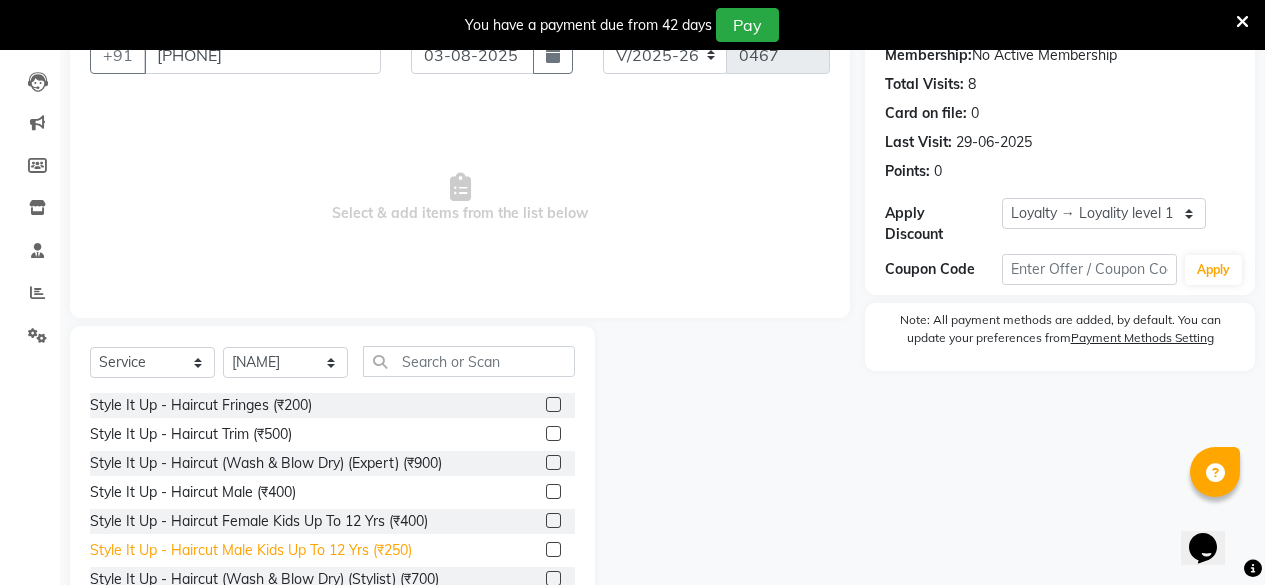 click on "Style It Up - Haircut Male Kids Up To 12 Yrs (₹250)" 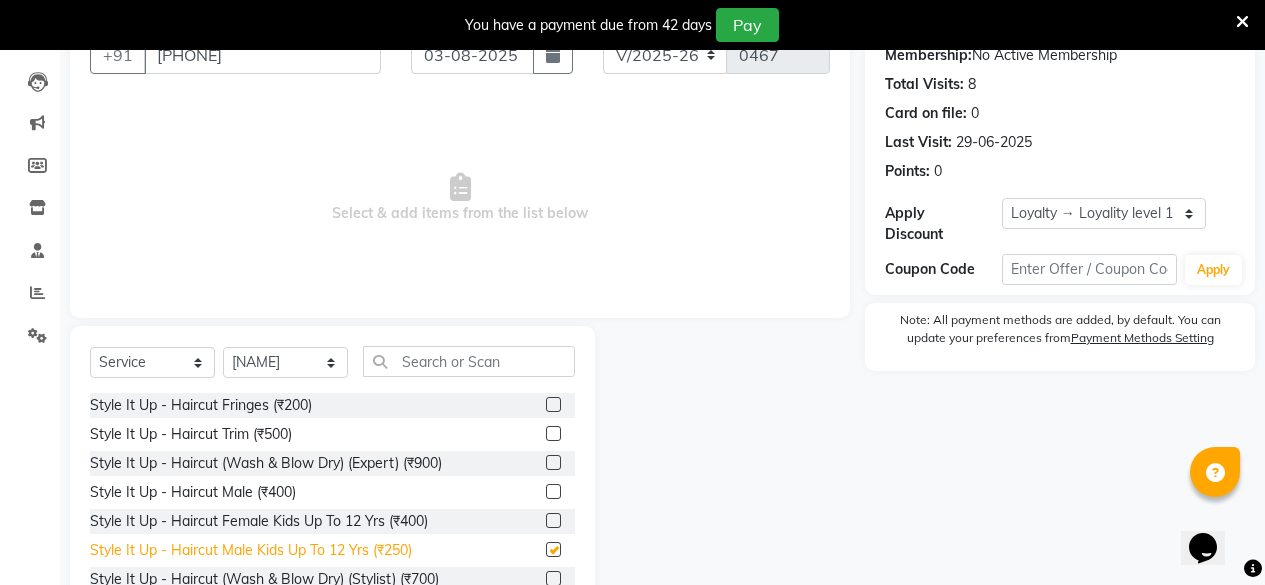 checkbox on "false" 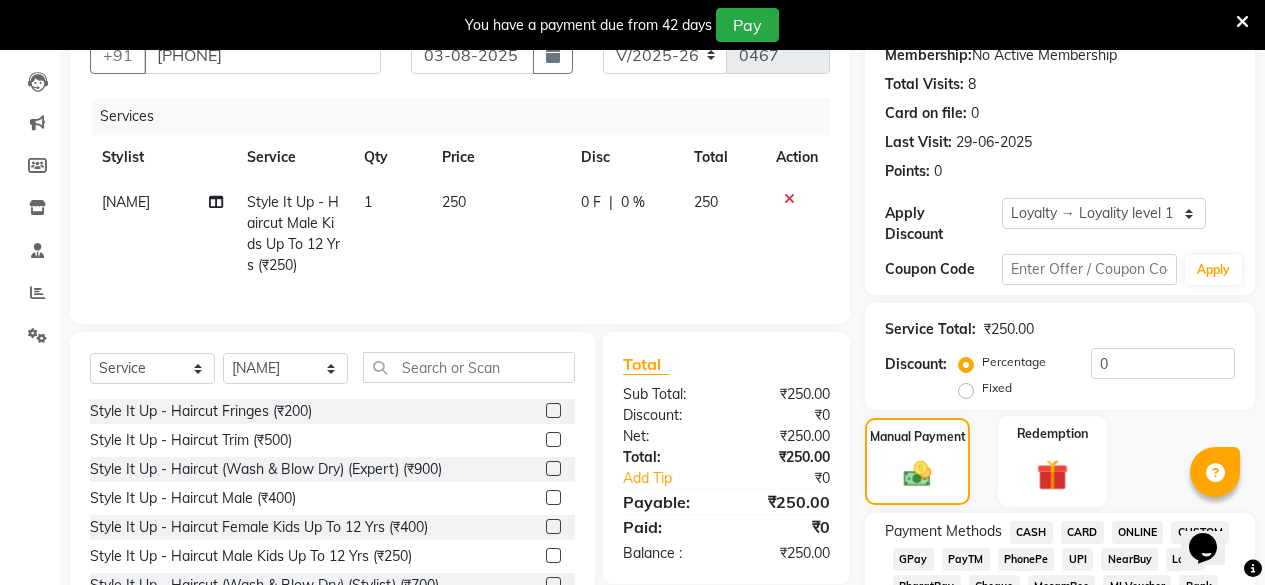 scroll, scrollTop: 600, scrollLeft: 0, axis: vertical 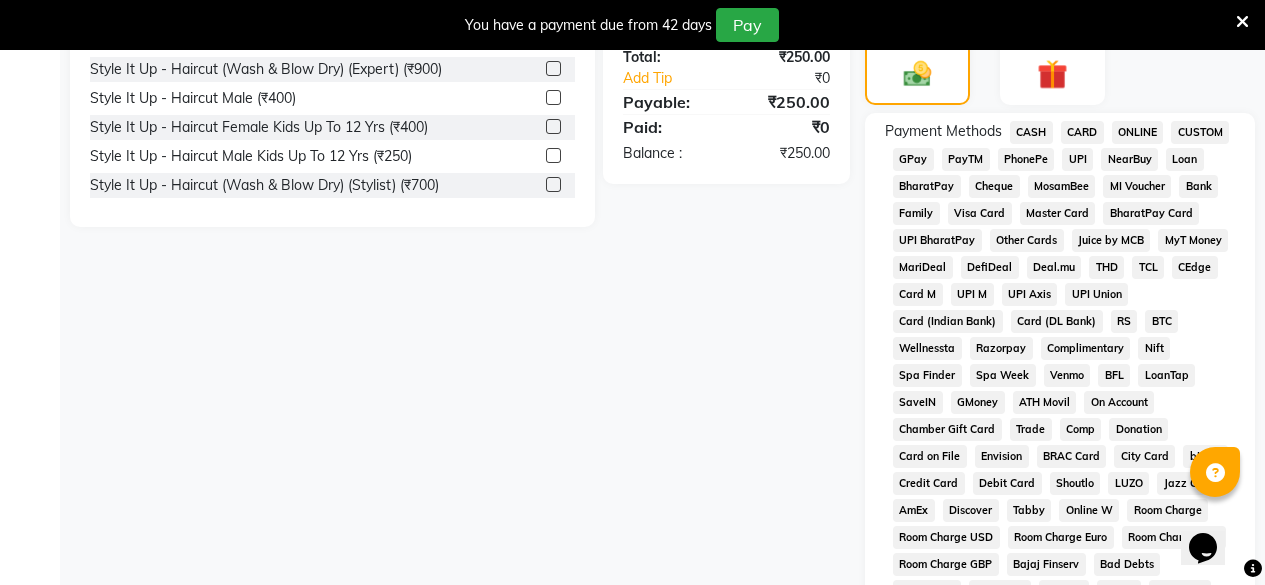 click on "CASH" 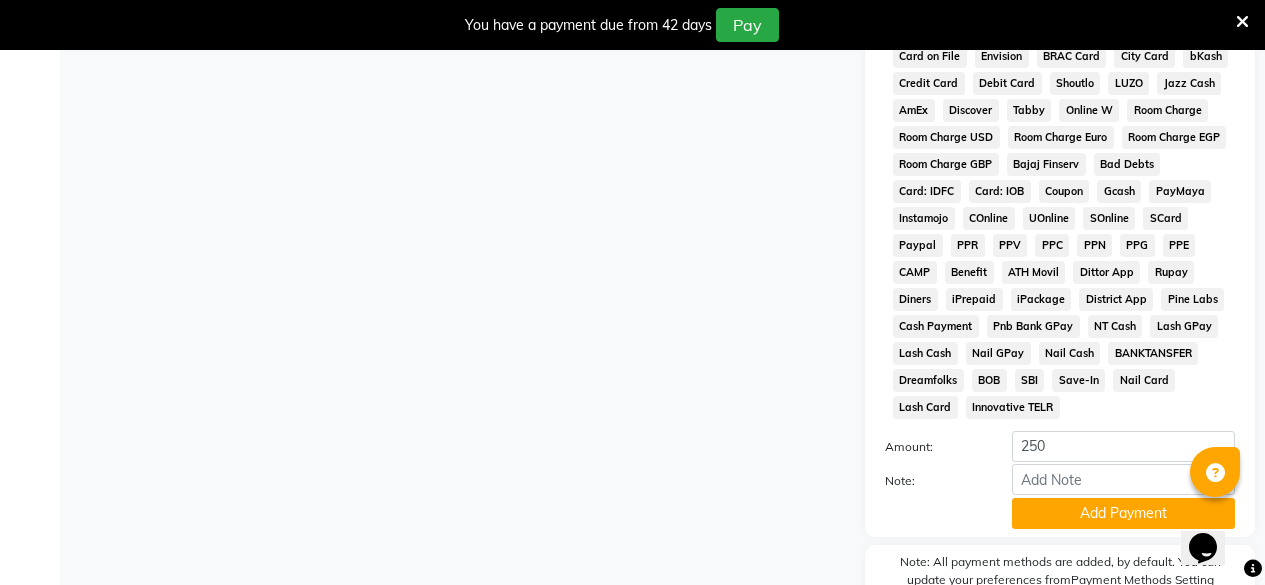scroll, scrollTop: 1083, scrollLeft: 0, axis: vertical 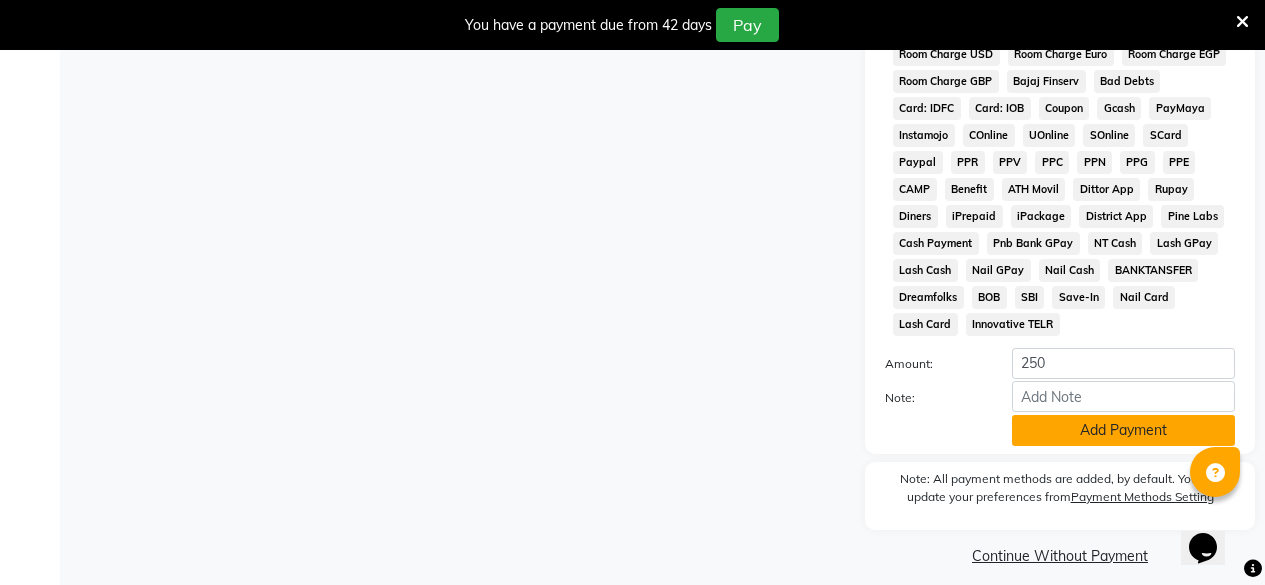 click on "Add Payment" 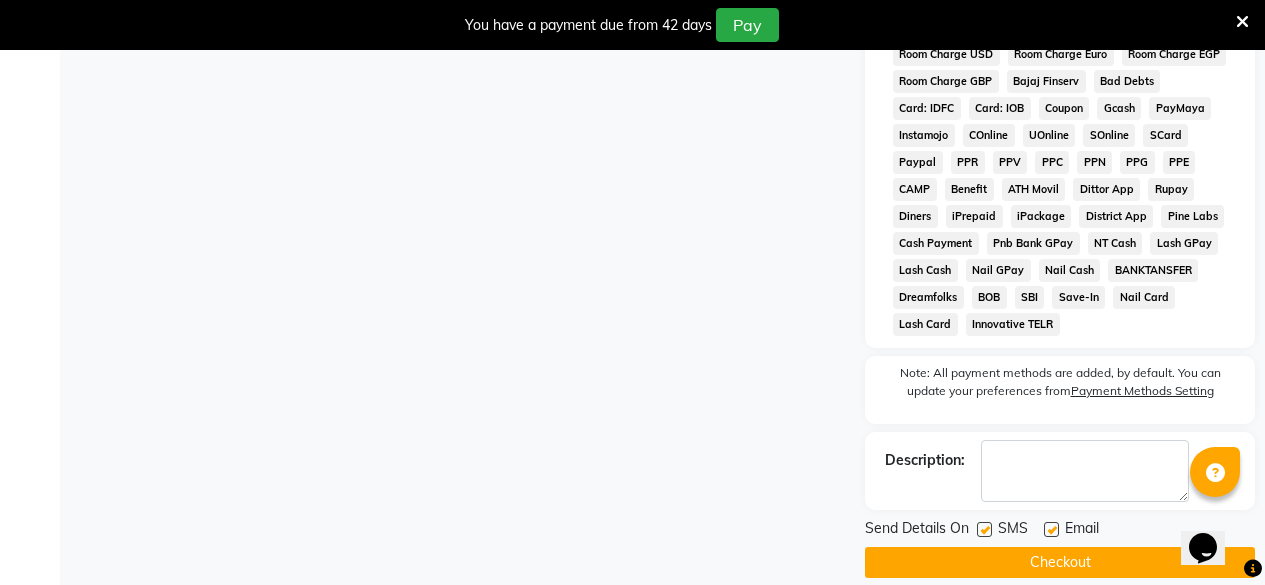 scroll, scrollTop: 1090, scrollLeft: 0, axis: vertical 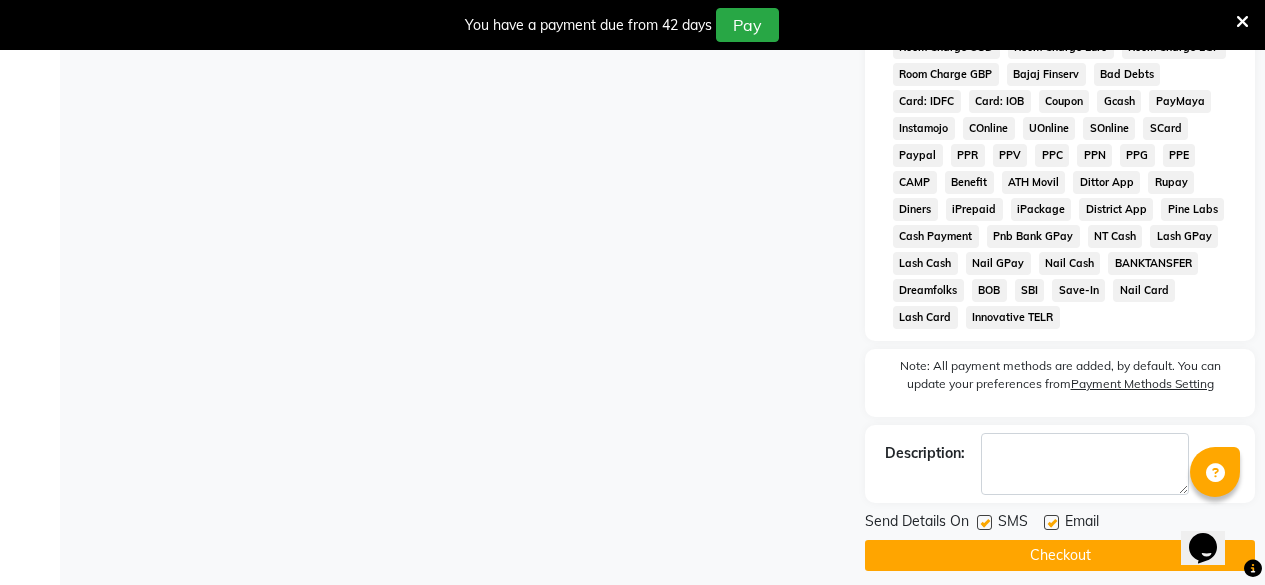 click on "Checkout" 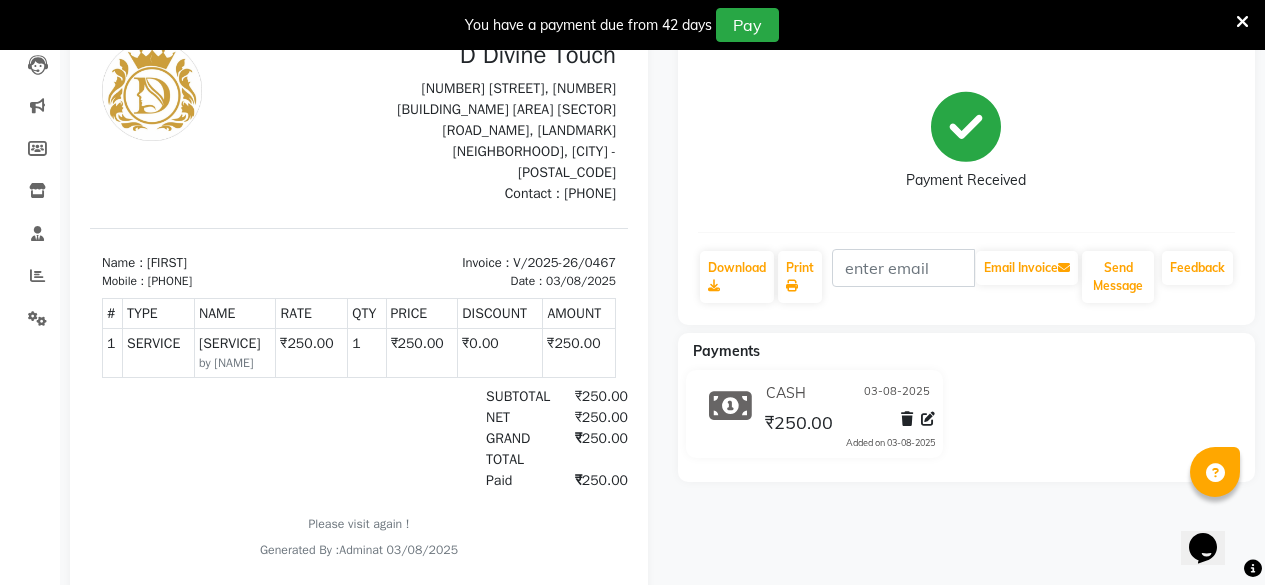 scroll, scrollTop: 0, scrollLeft: 0, axis: both 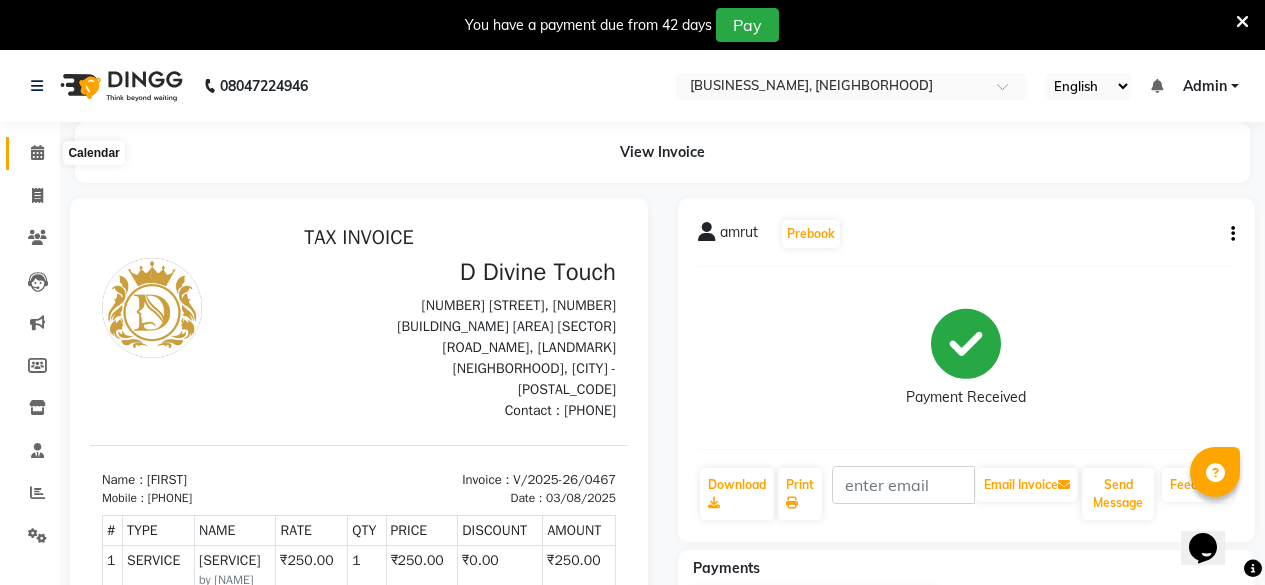 click 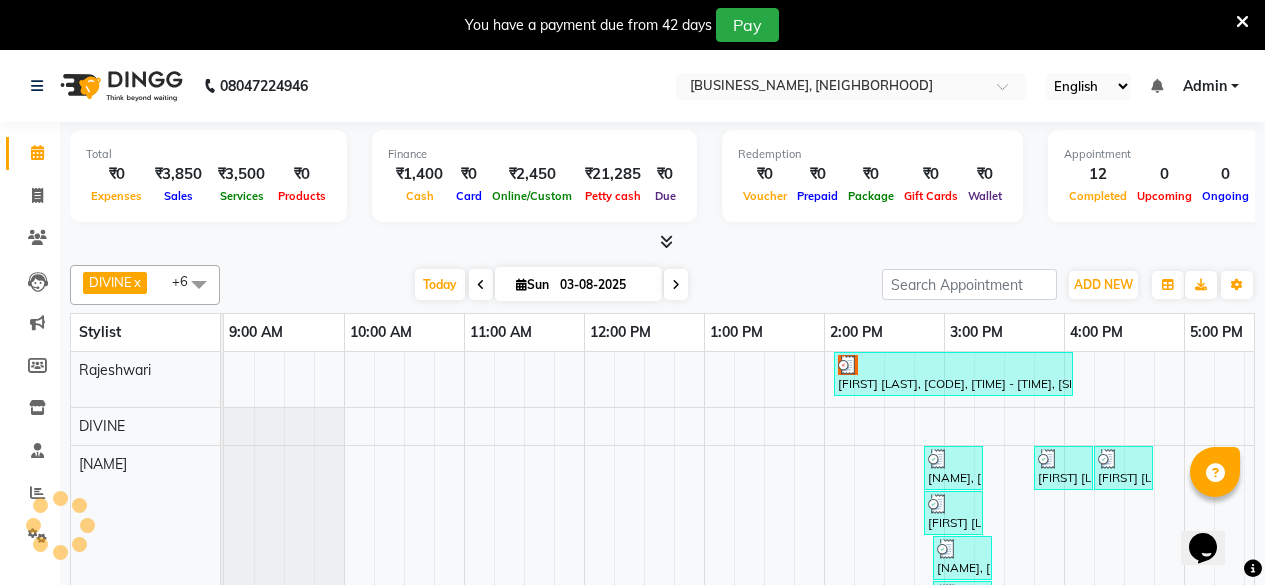 scroll, scrollTop: 0, scrollLeft: 530, axis: horizontal 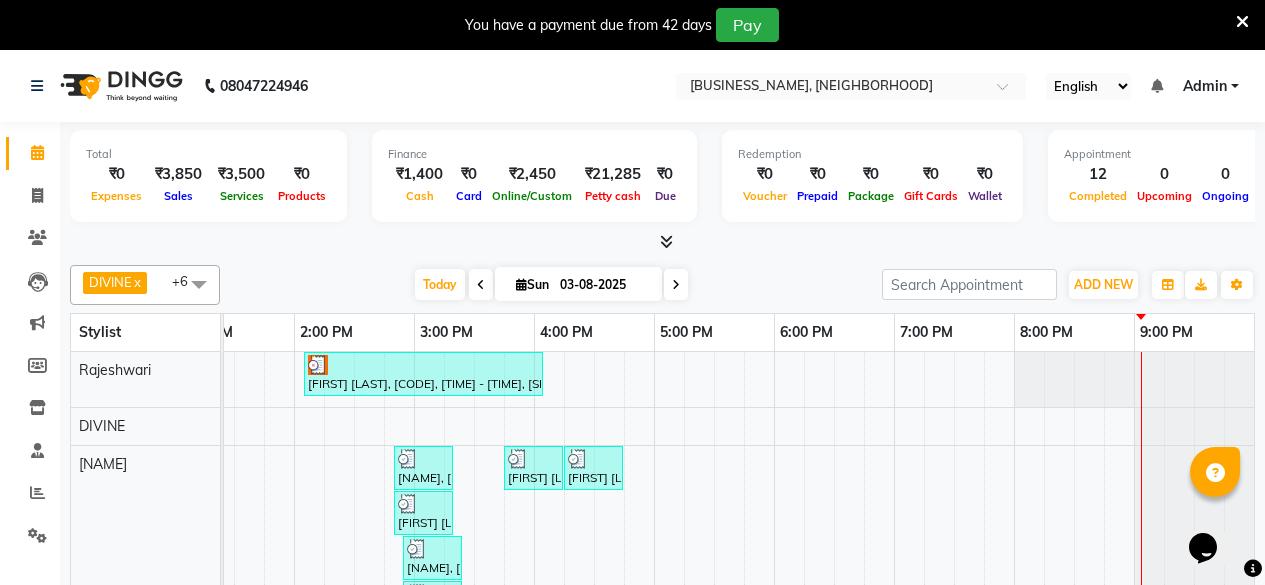 click on "[FIRST] [LAST], [CODE], [TIME] - [TIME], [SERVICE] ([CURRENCY]),[SERVICE] ([CURRENCY]),[SERVICE] ([CURRENCY]),[SERVICE] ([CURRENCY])     [NAME], [CODE], [TIME] - [TIME], [SERVICE] ([CURRENCY])     [NAME], [CODE], [TIME] - [TIME], [SERVICE]     [NAME], [CODE], [TIME] - [TIME], [SERVICE] ([CURRENCY])     [FIRST] [LAST], [CODE], [TIME] - [TIME], [SERVICE] ([CURRENCY]),[SERVICE] ([CURRENCY])     [NAME], [CODE], [TIME] - [TIME], [SERVICE]     [NAME], [CODE], [TIME] - [TIME], [SERVICE] ([CURRENCY]),[SERVICE] ([CURRENCY])     [NAME], [CODE], [TIME] - [TIME], [SERVICE]     [NAME], [CODE], [TIME] - [TIME], [SERVICE]" at bounding box center (474, 572) 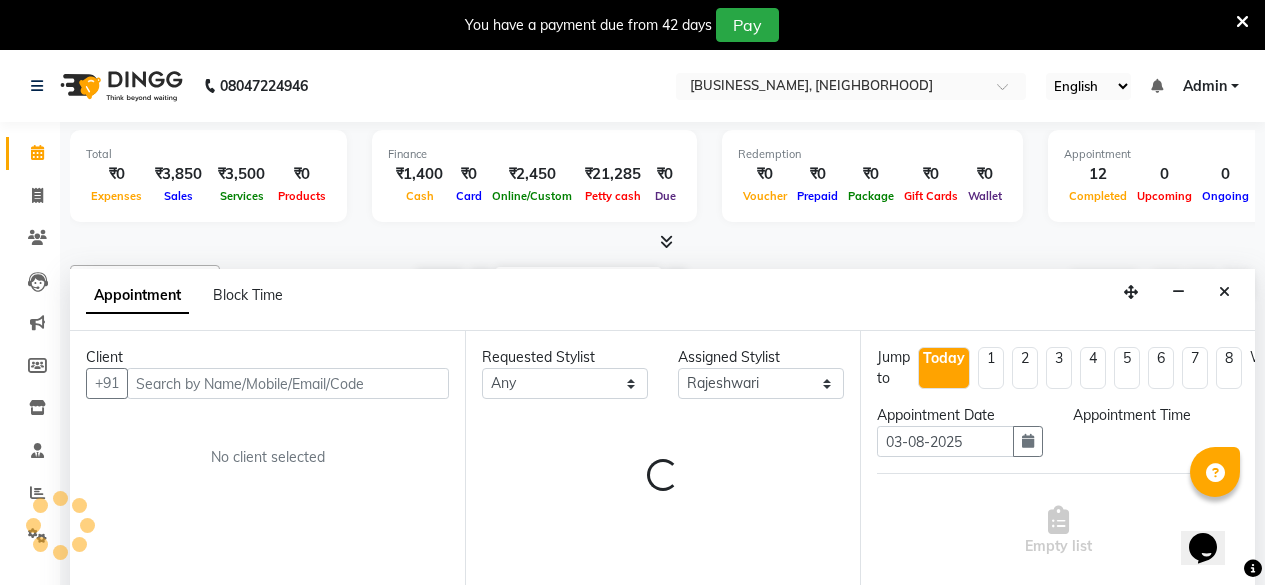 scroll, scrollTop: 50, scrollLeft: 0, axis: vertical 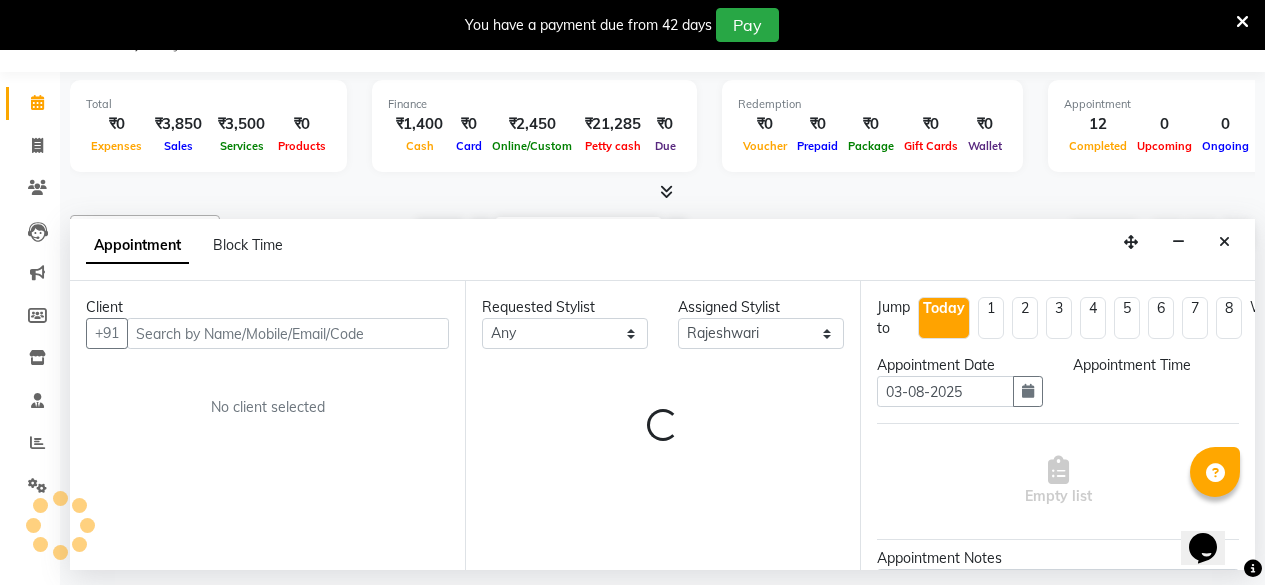 select on "1035" 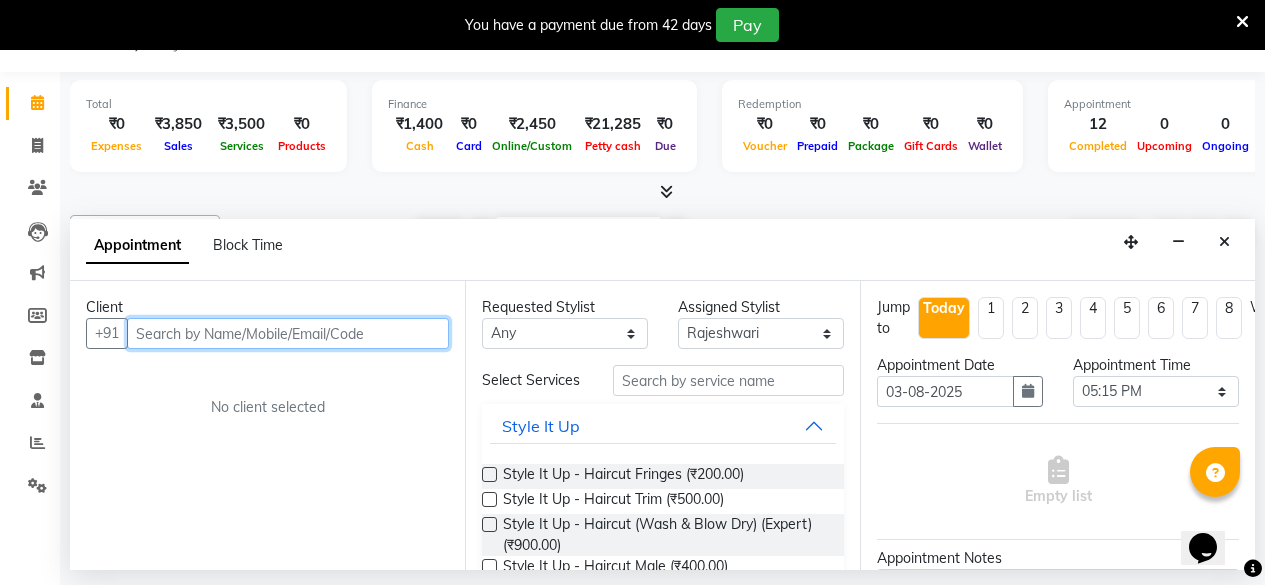 click at bounding box center [288, 333] 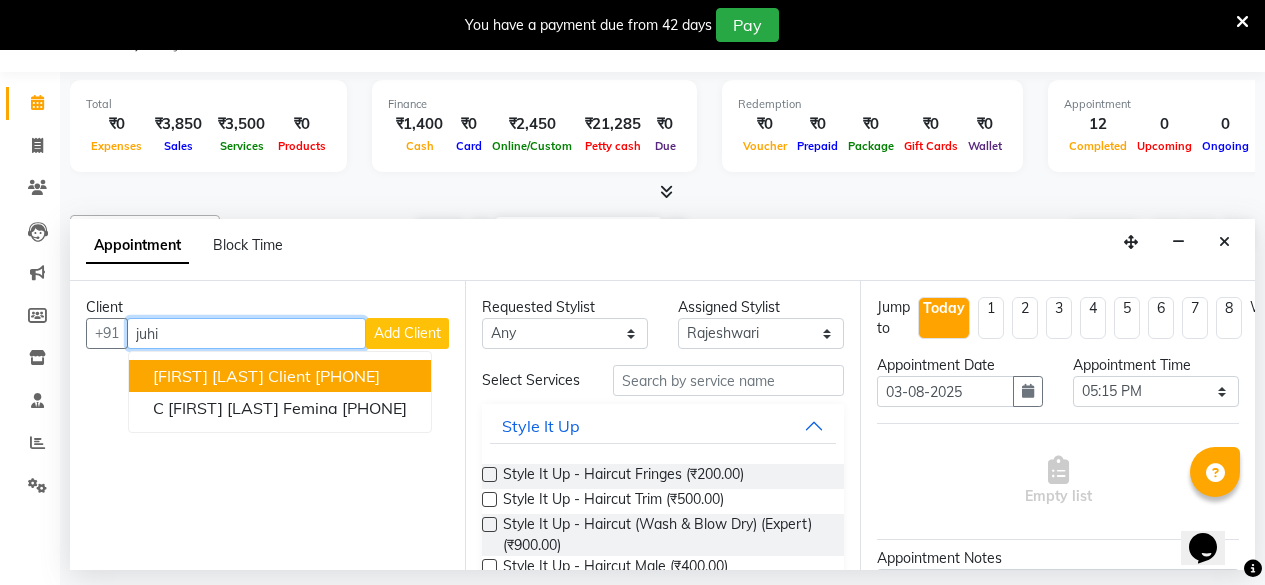 click on "[FIRST] [LAST] Client" at bounding box center (232, 376) 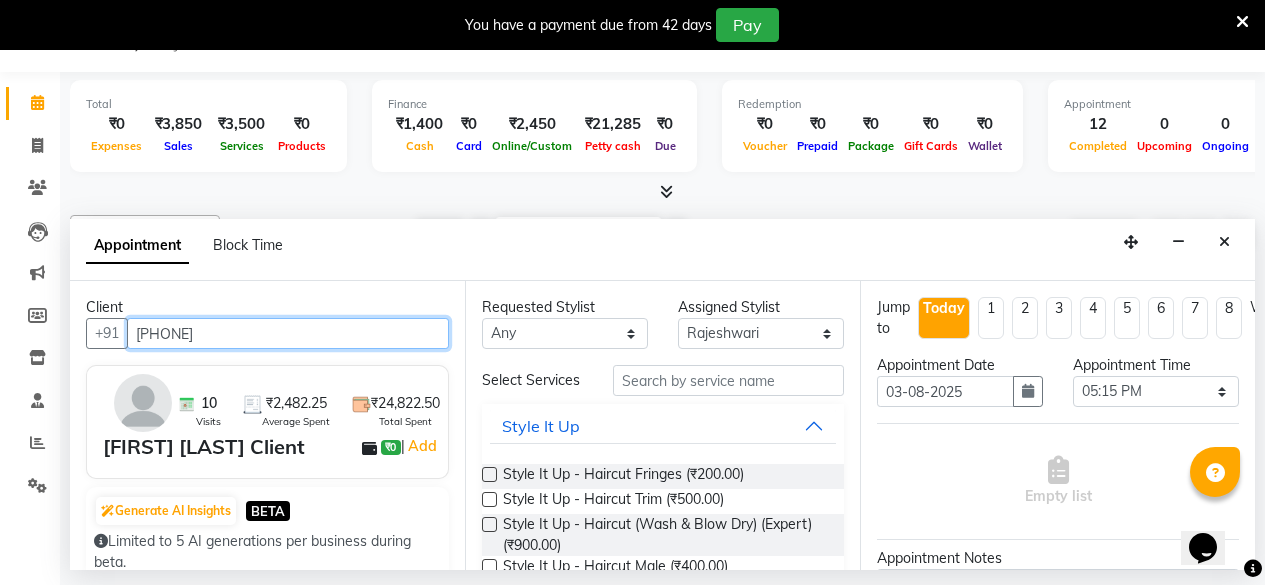 type on "[PHONE]" 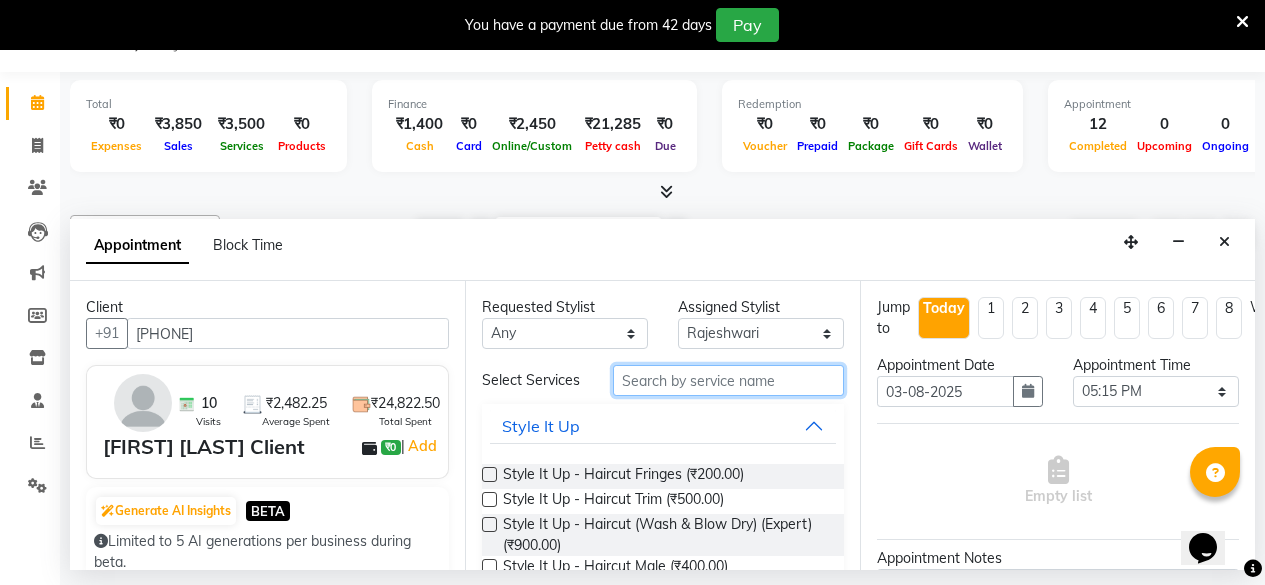 click at bounding box center (728, 380) 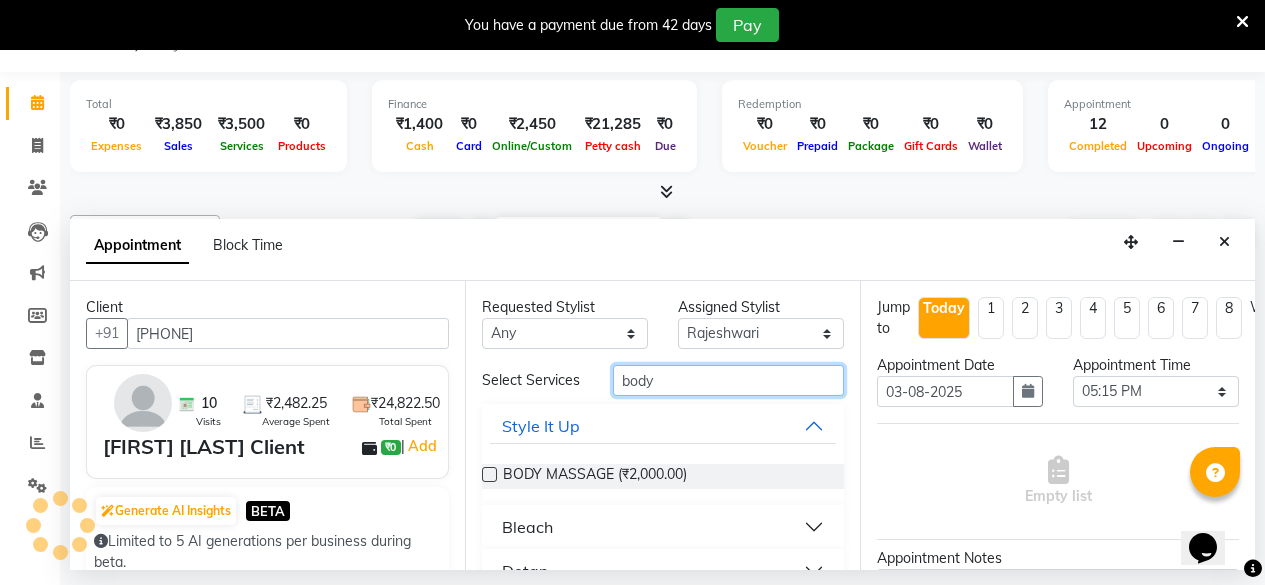 type on "body" 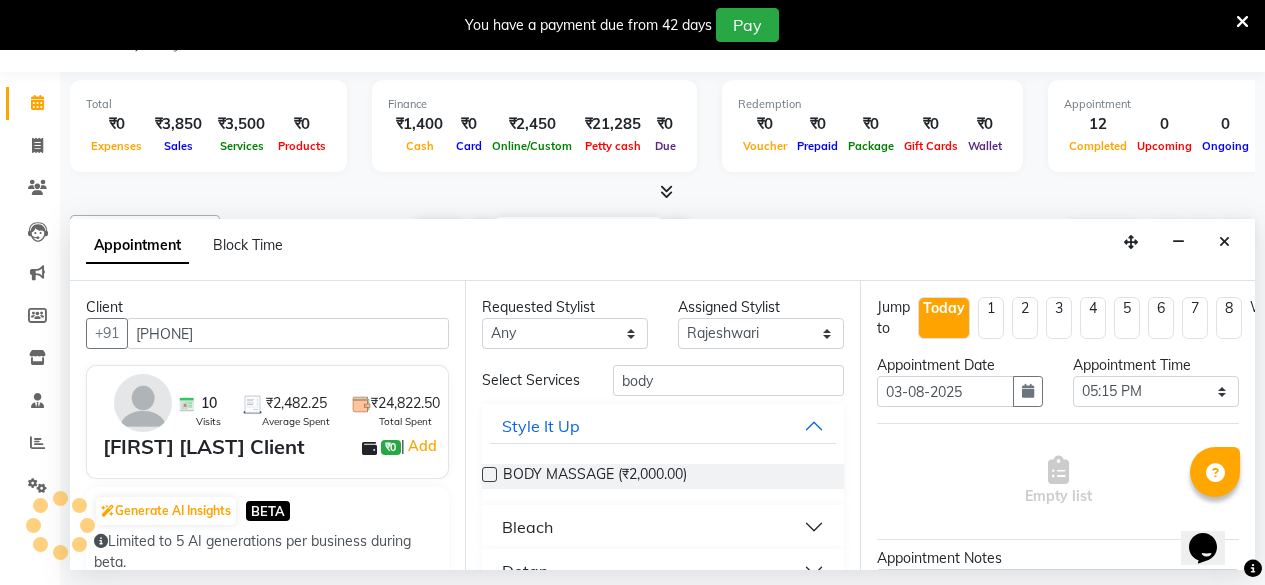 click on "BODY MASSAGE (₹2,000.00)" at bounding box center [663, 476] 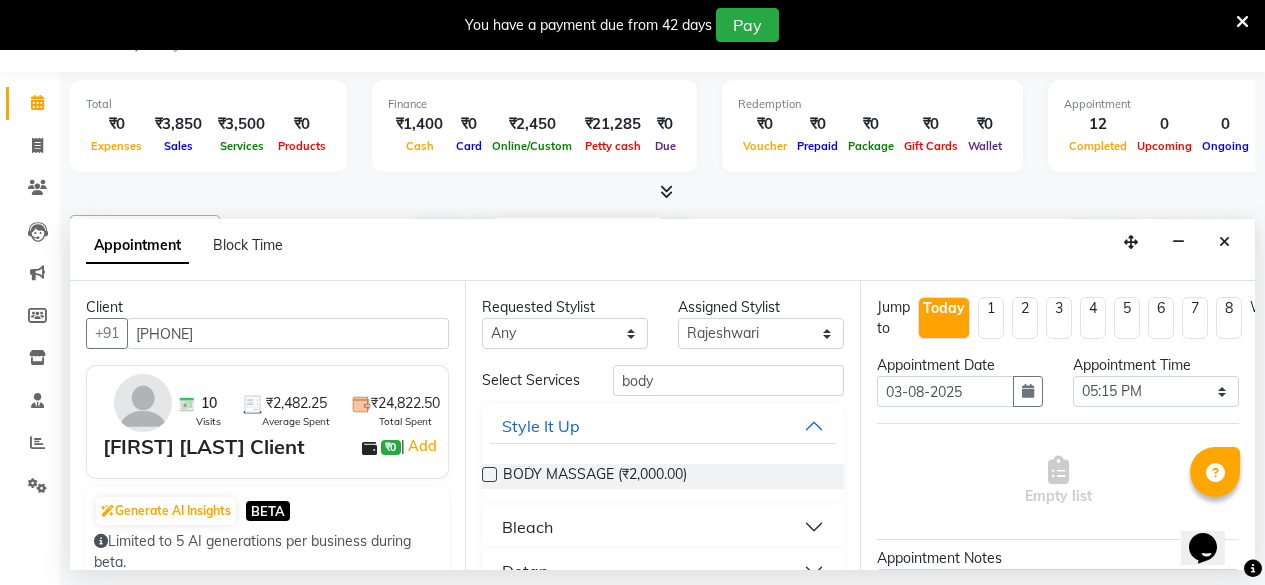scroll, scrollTop: 233, scrollLeft: 0, axis: vertical 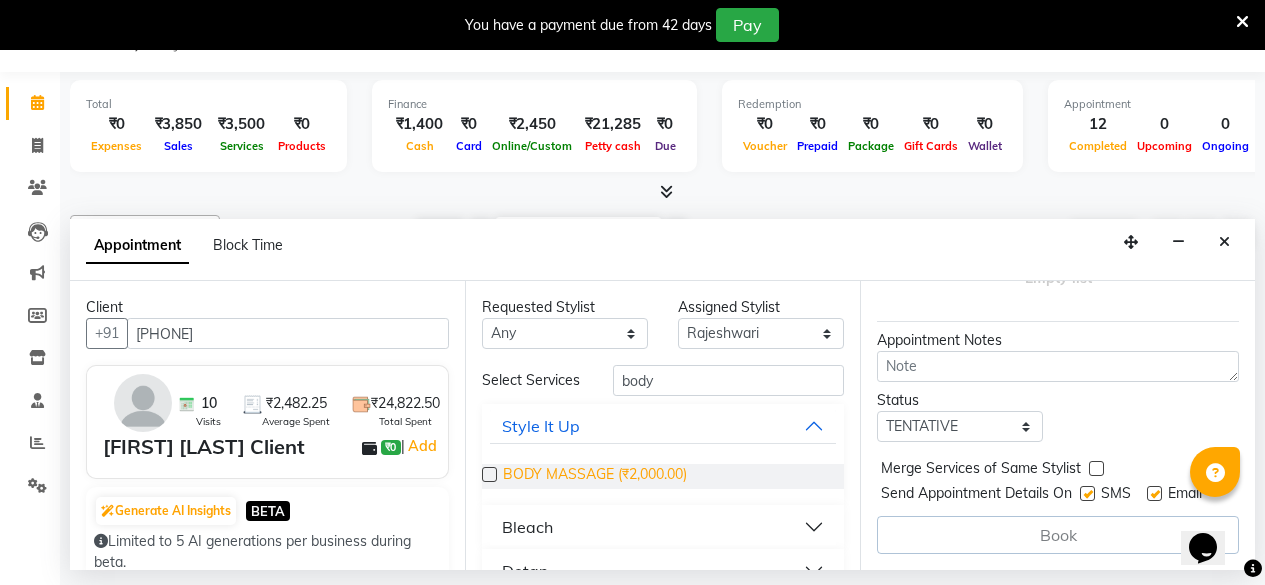 click on "BODY MASSAGE (₹2,000.00)" at bounding box center (595, 476) 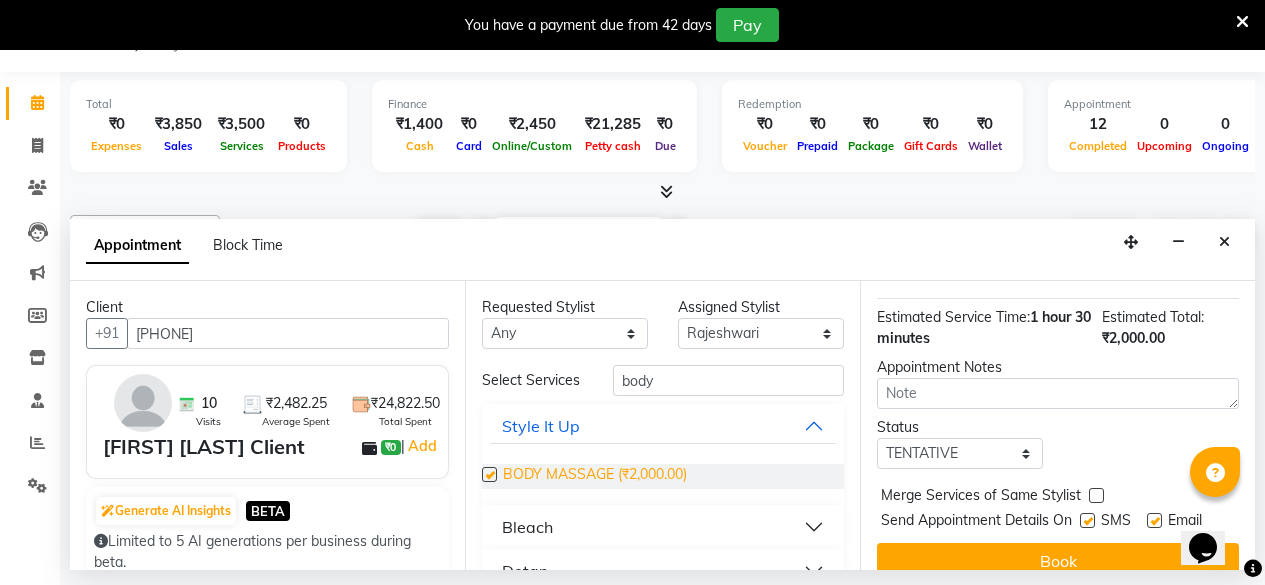 checkbox on "false" 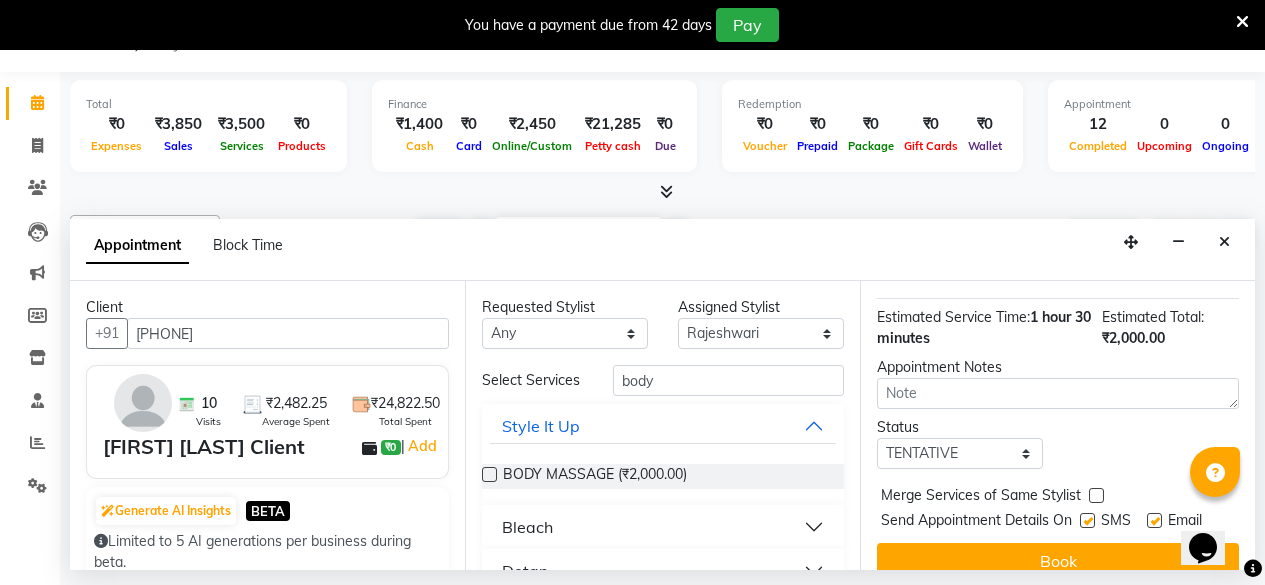 scroll, scrollTop: 273, scrollLeft: 0, axis: vertical 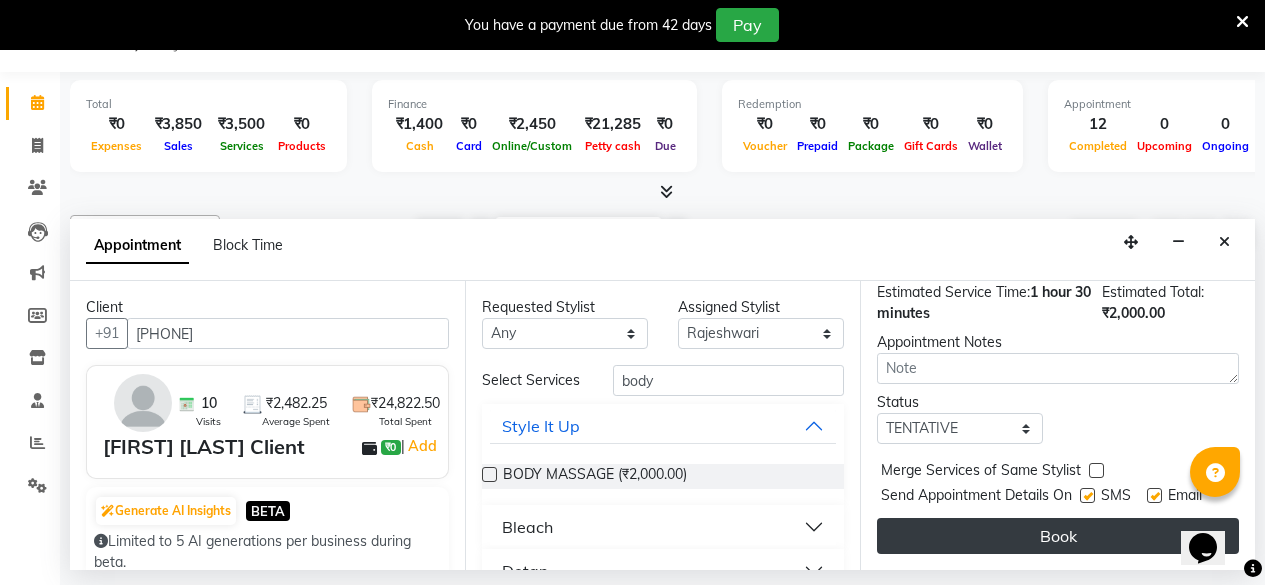 click on "Book" at bounding box center (1058, 536) 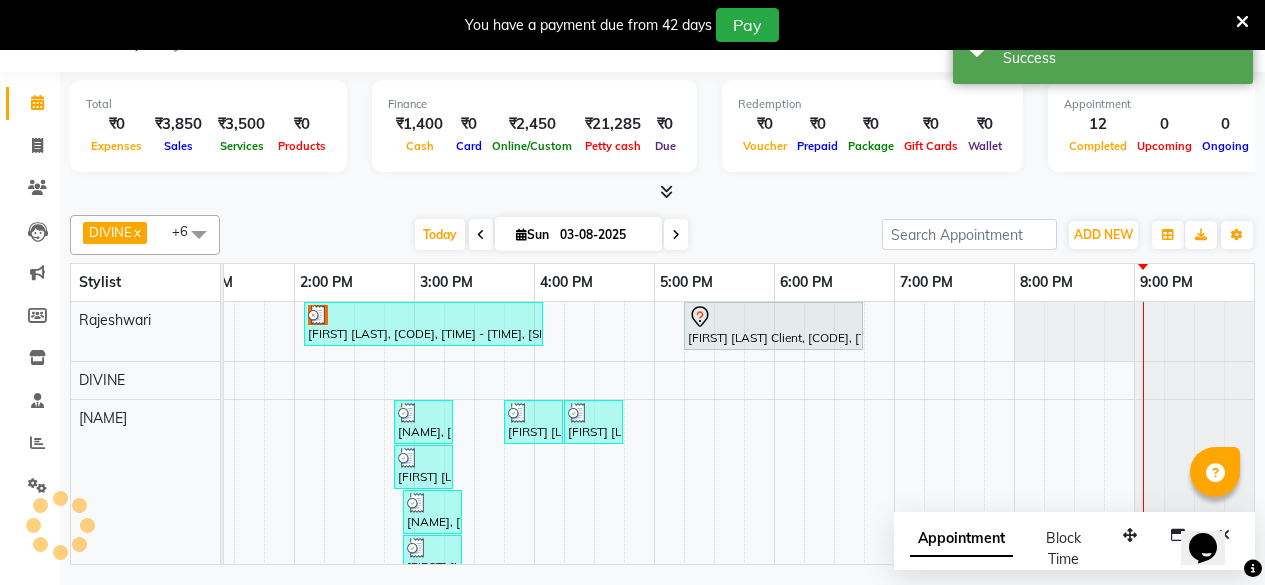 scroll, scrollTop: 0, scrollLeft: 0, axis: both 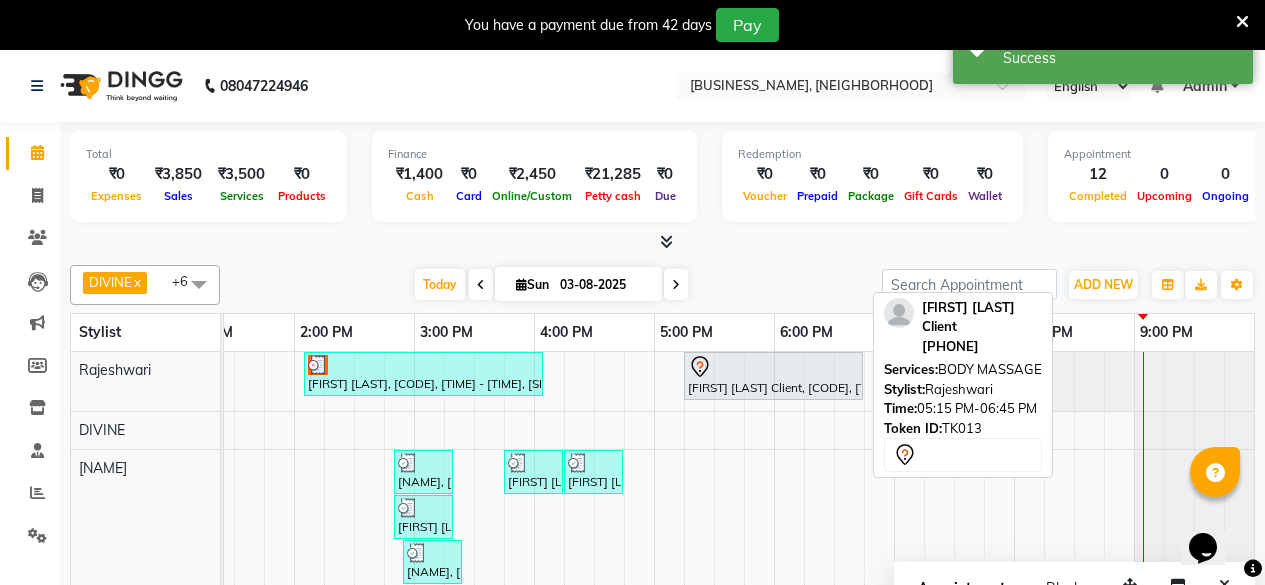 click at bounding box center [773, 367] 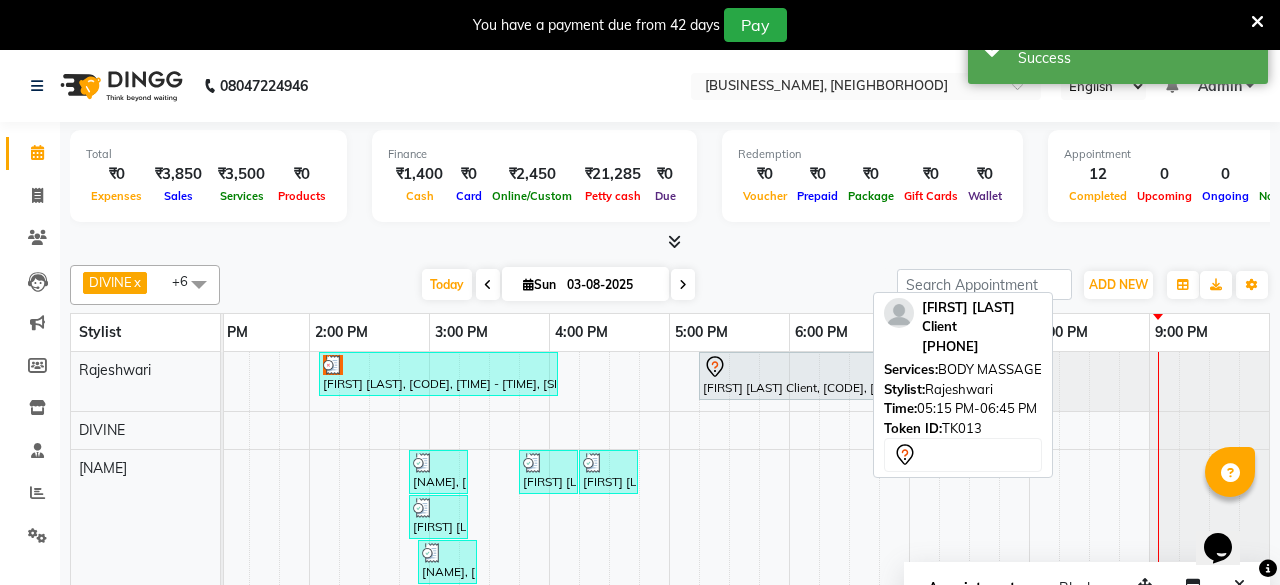 select on "7" 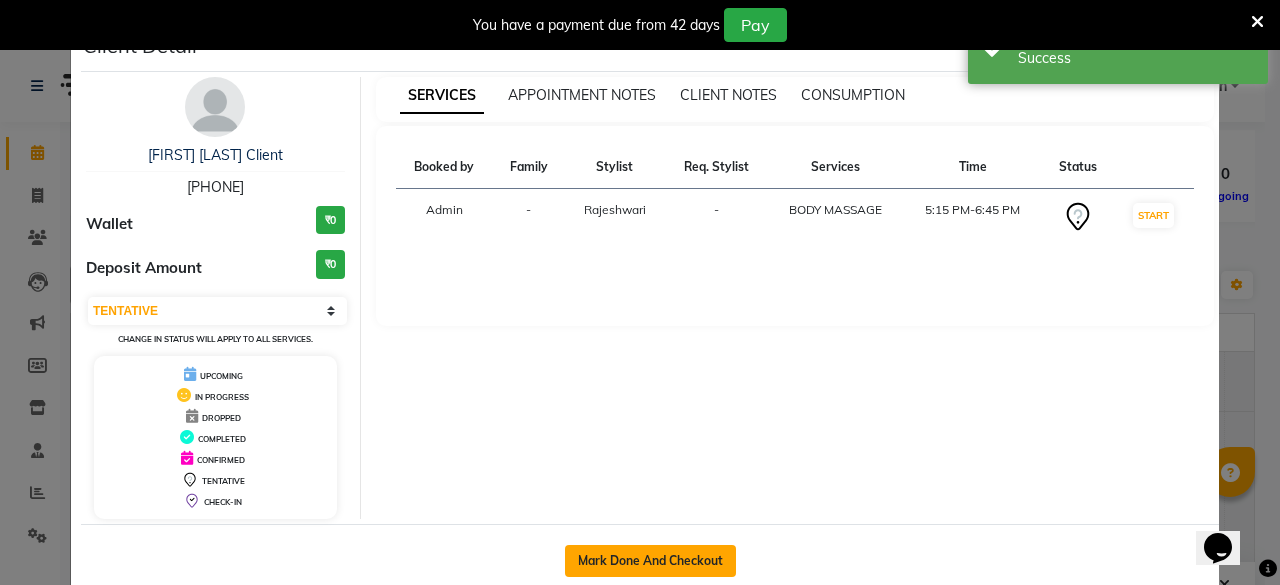 click on "Mark Done And Checkout" 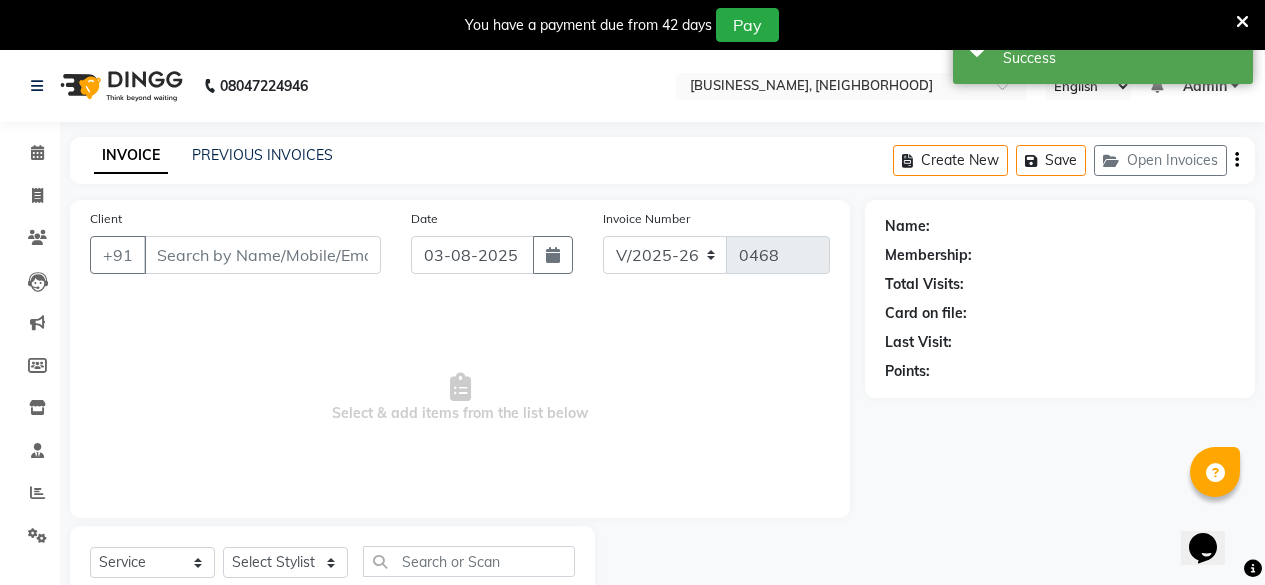 type on "[PHONE]" 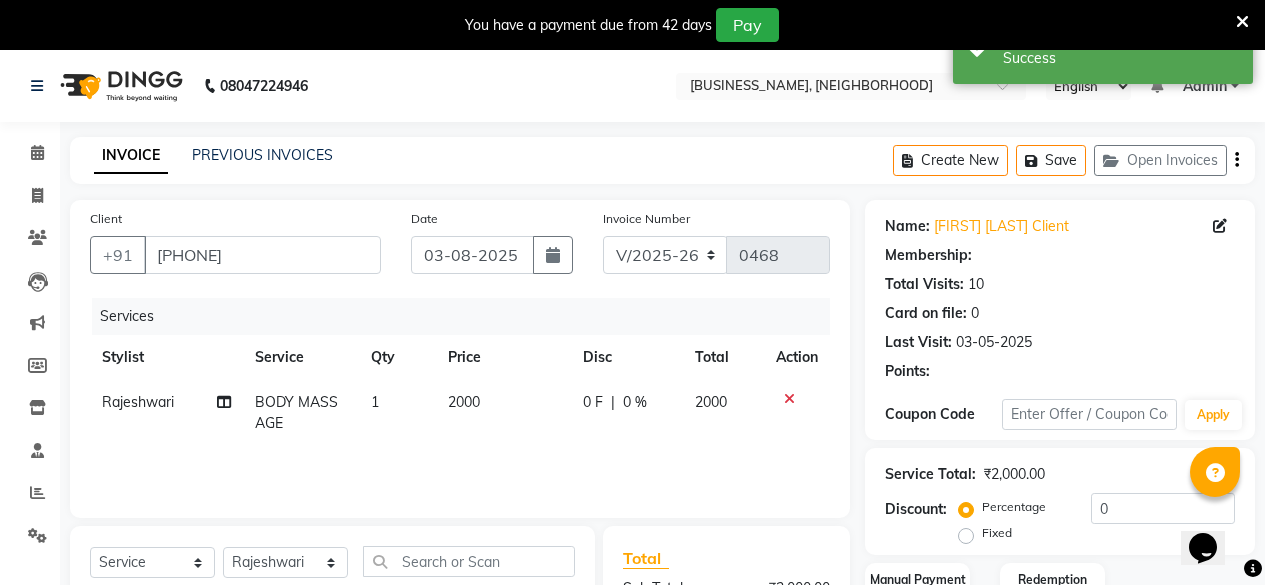 select on "1: Object" 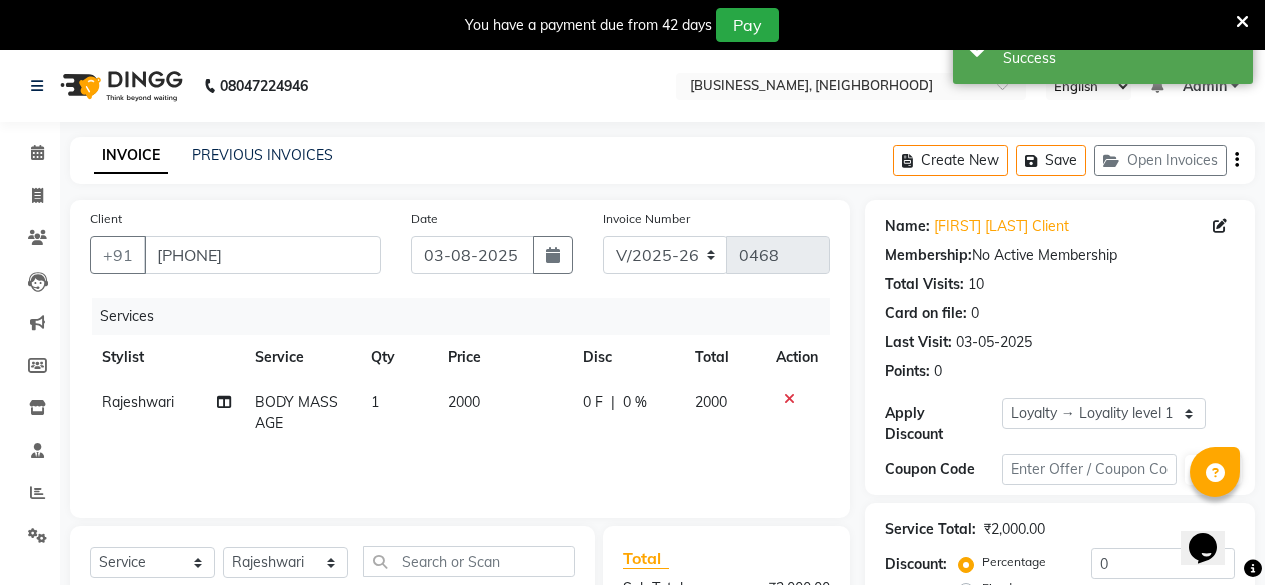 scroll, scrollTop: 266, scrollLeft: 0, axis: vertical 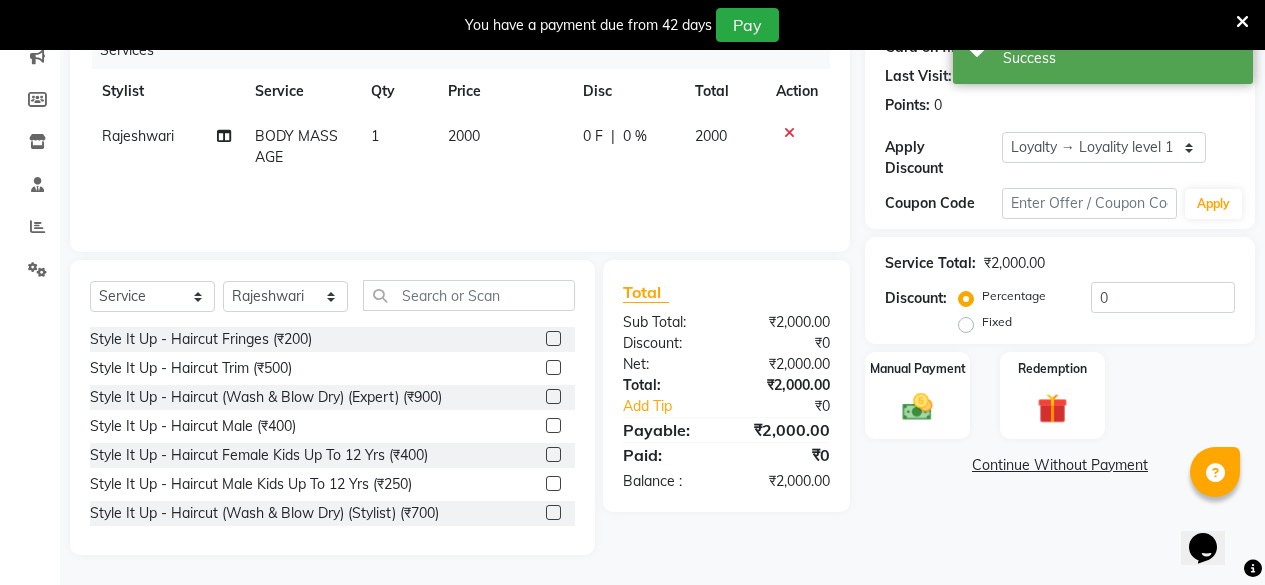click 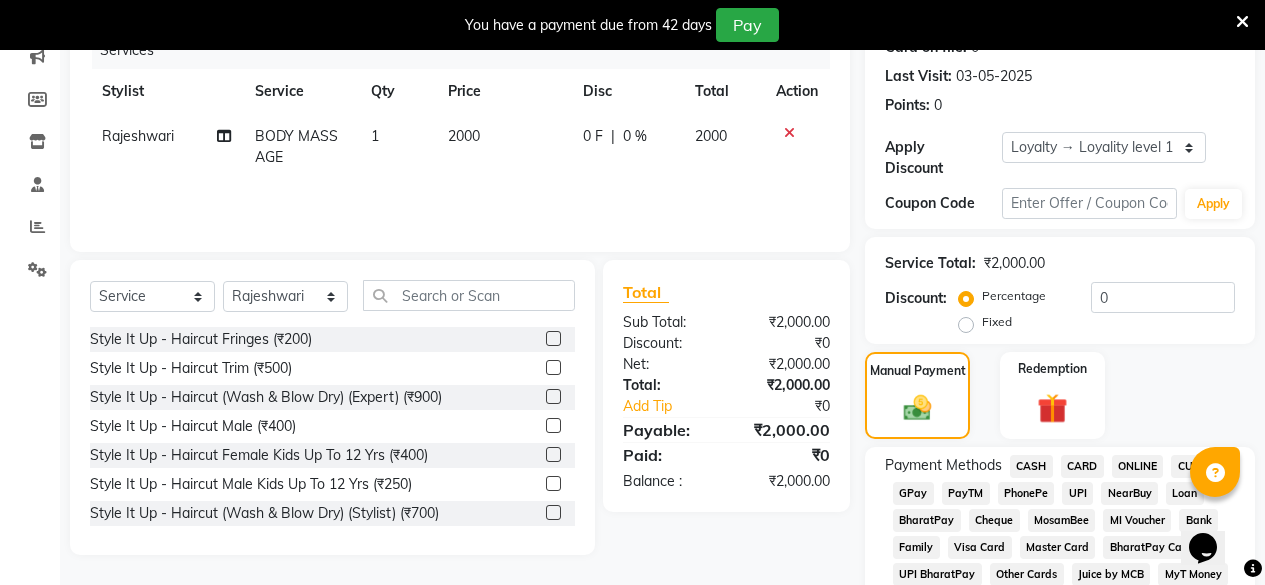 click on "2000" 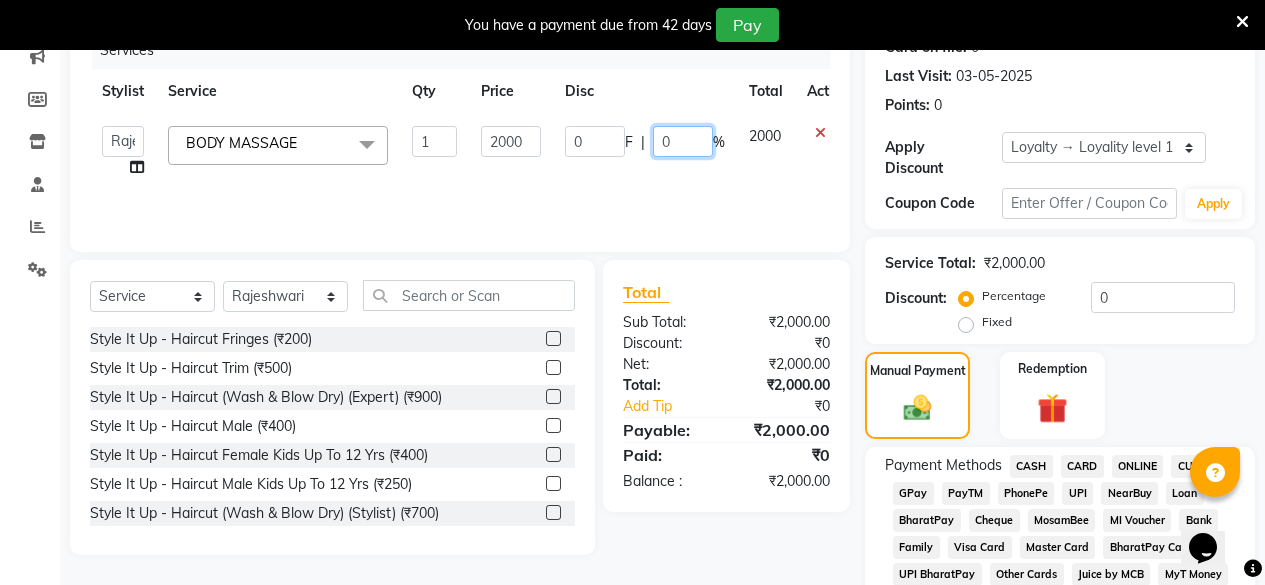 click on "0" 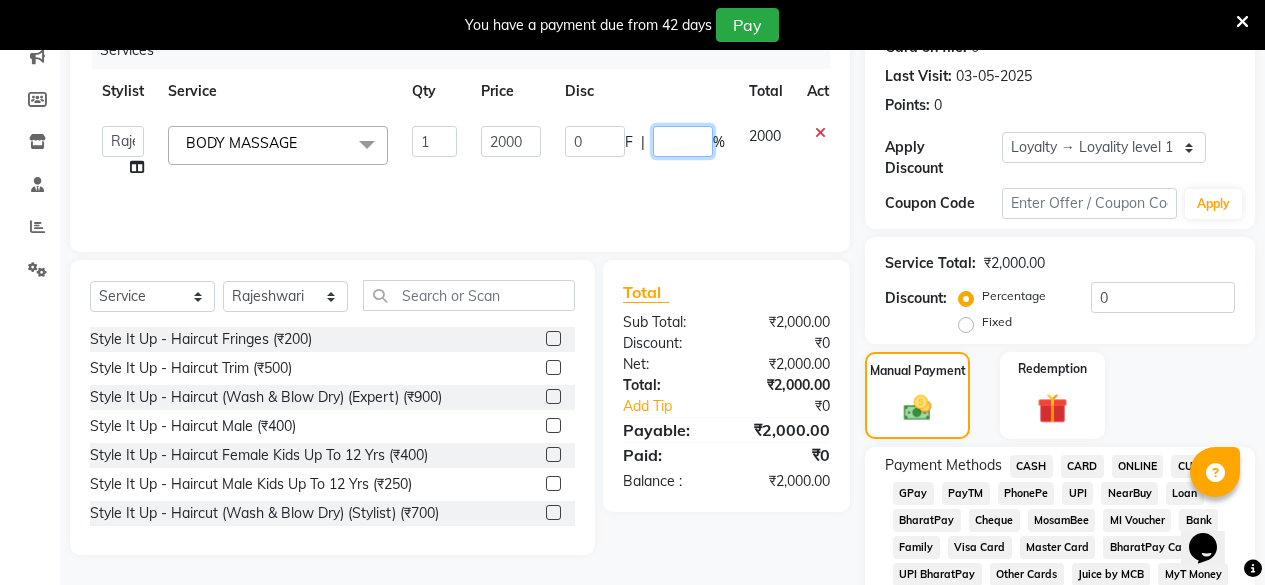 type on "5" 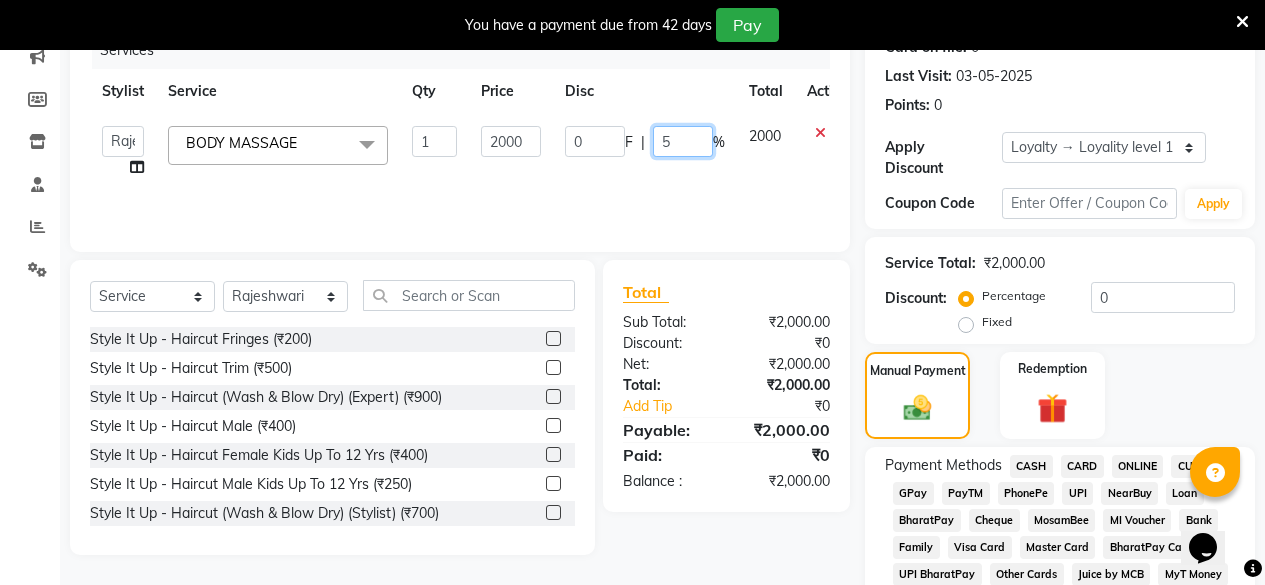 type on "50" 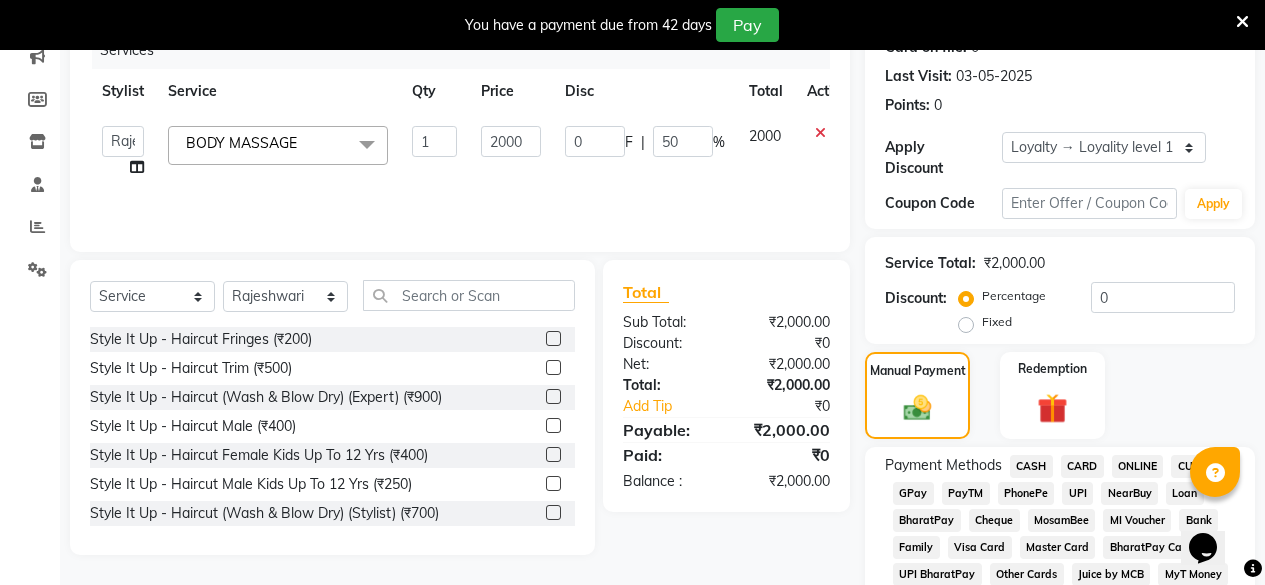 click on "Manual Payment Redemption" 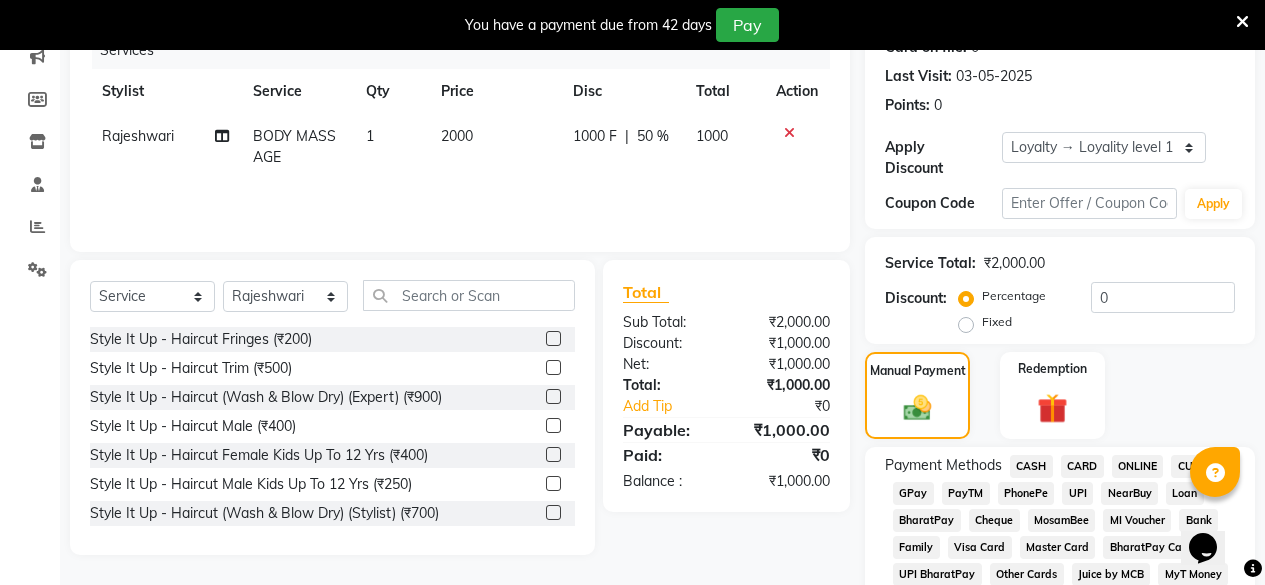 click on "GPay" 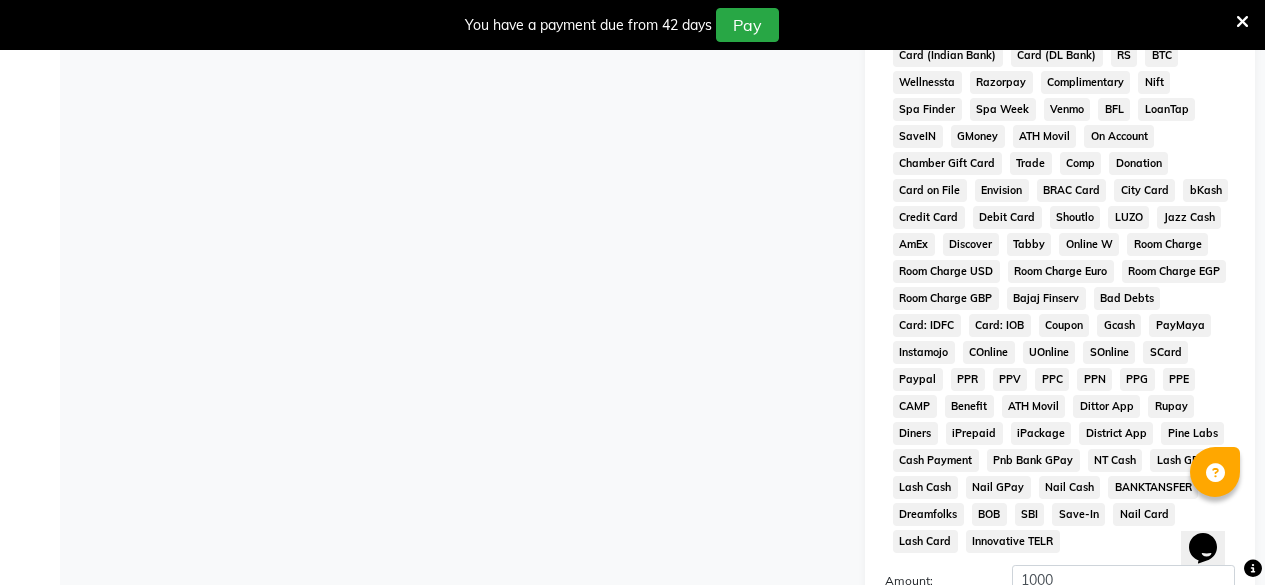 scroll, scrollTop: 1083, scrollLeft: 0, axis: vertical 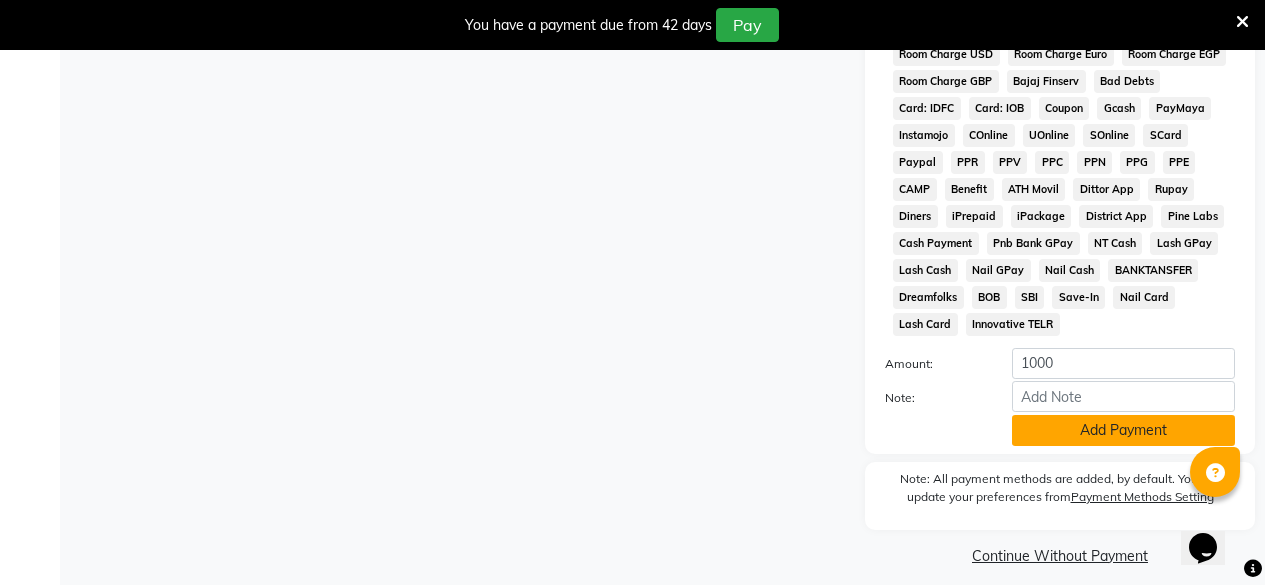 click on "Add Payment" 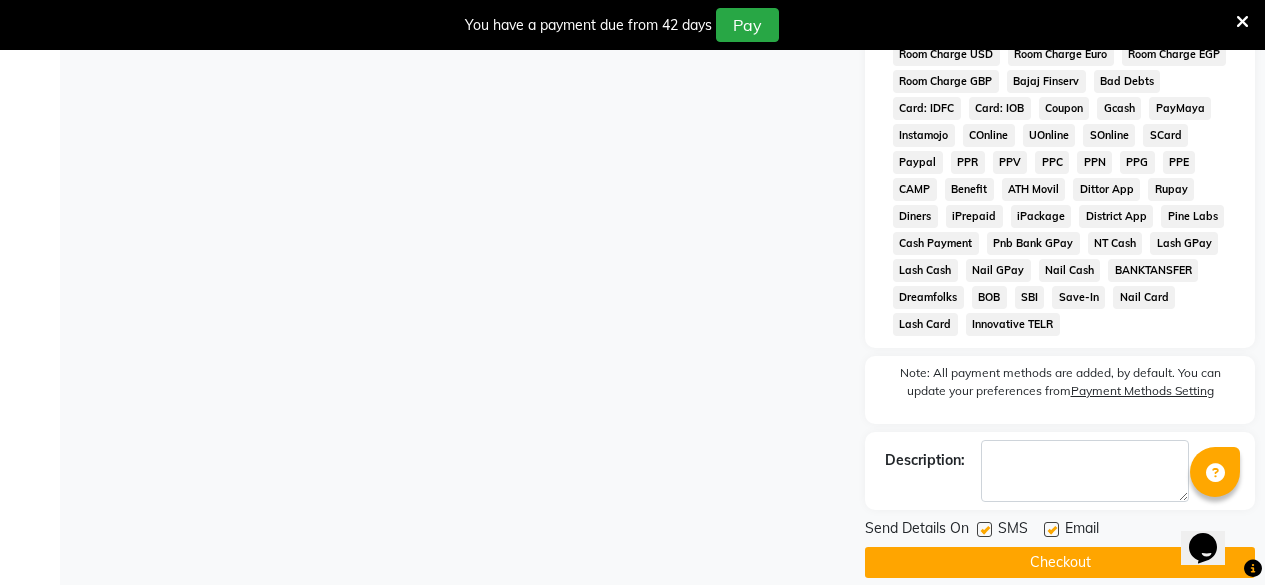 scroll, scrollTop: 1090, scrollLeft: 0, axis: vertical 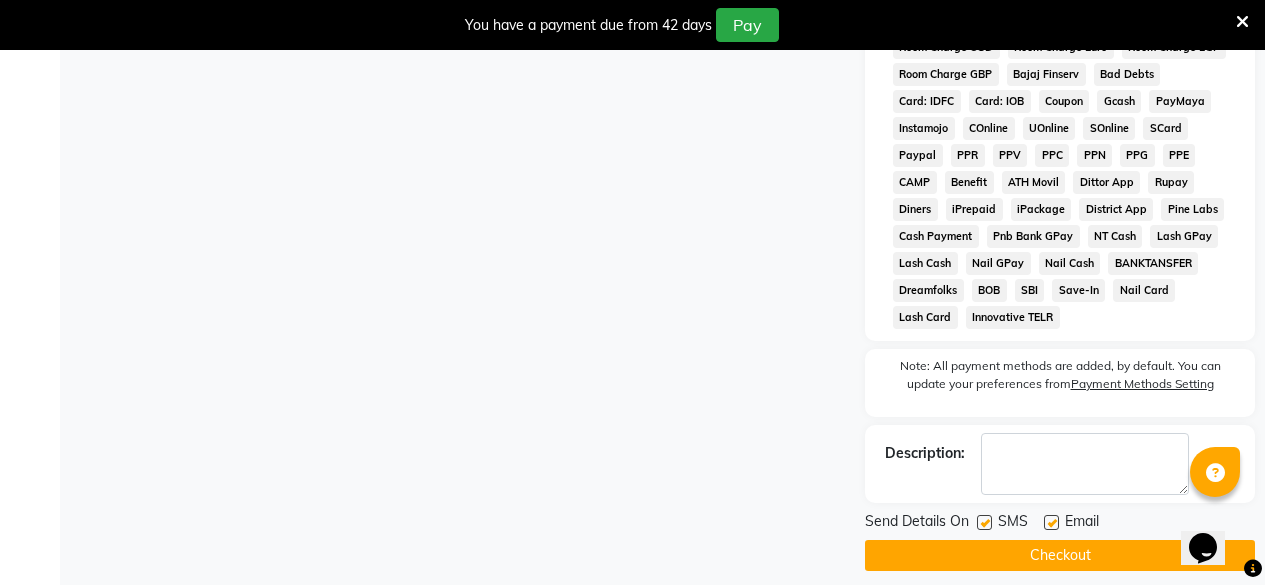 click on "Checkout" 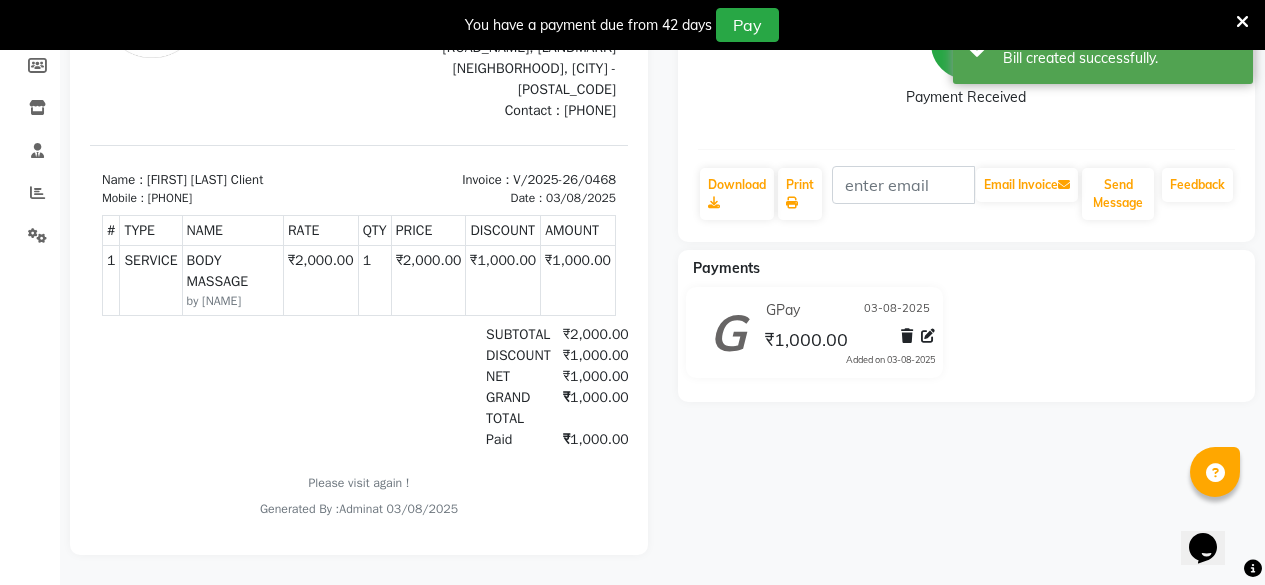 scroll, scrollTop: 0, scrollLeft: 0, axis: both 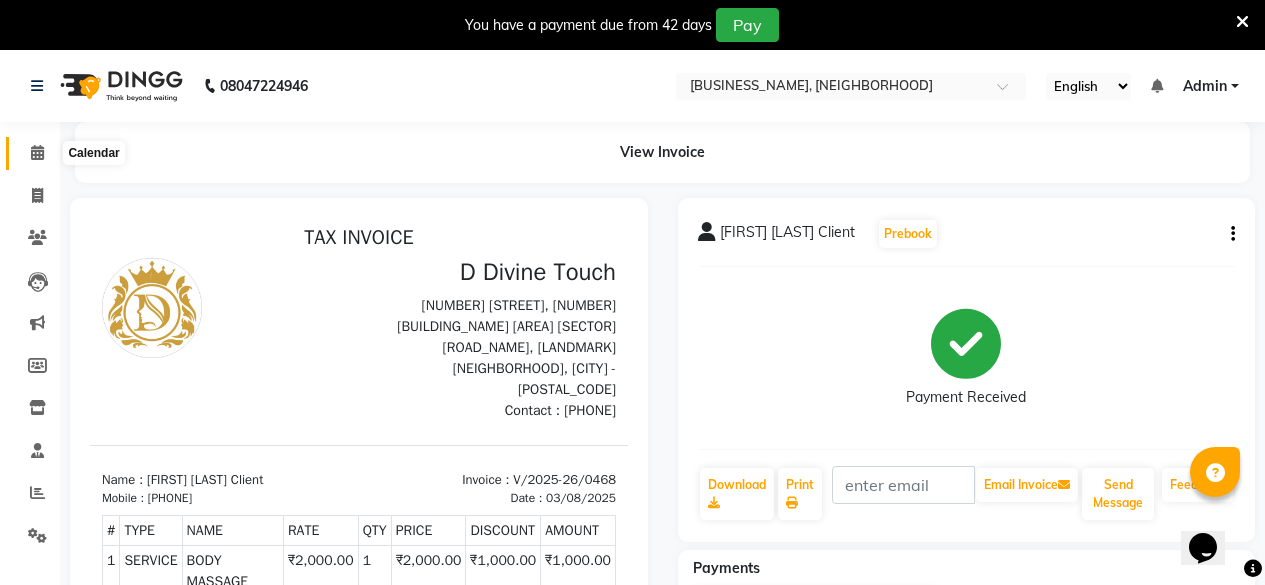 click 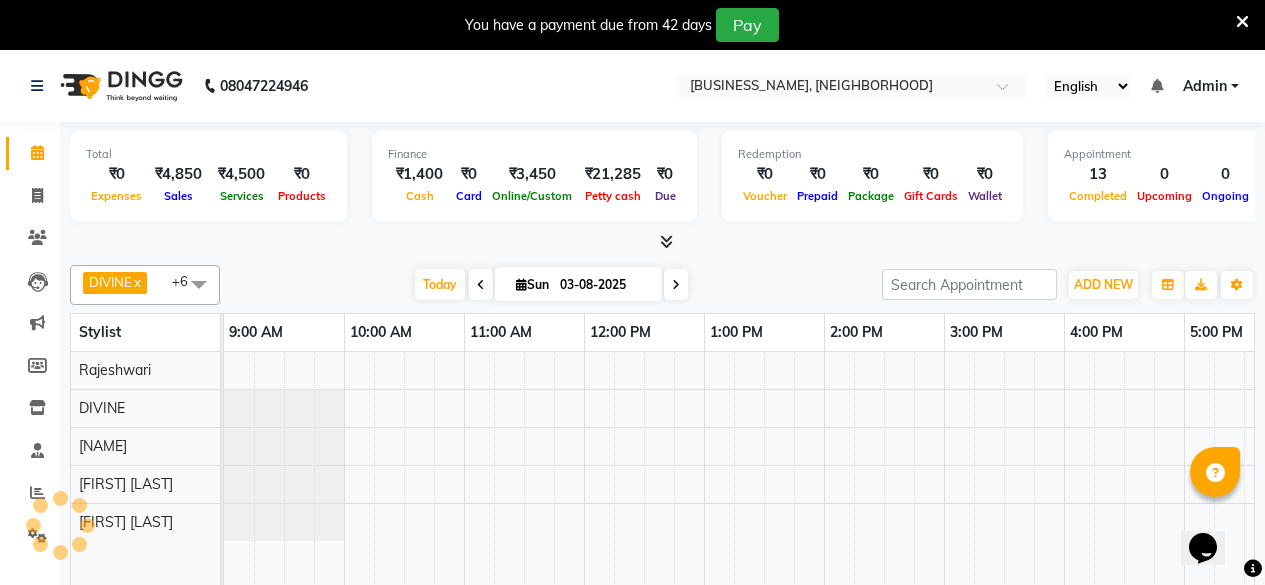 scroll, scrollTop: 0, scrollLeft: 515, axis: horizontal 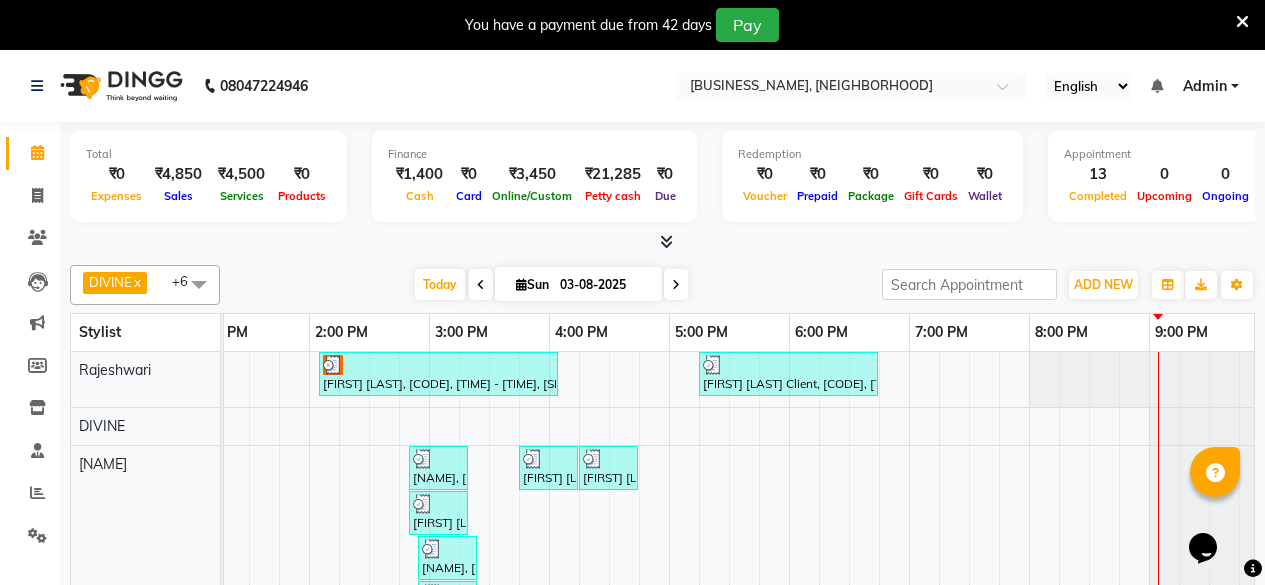 click at bounding box center (1242, 22) 